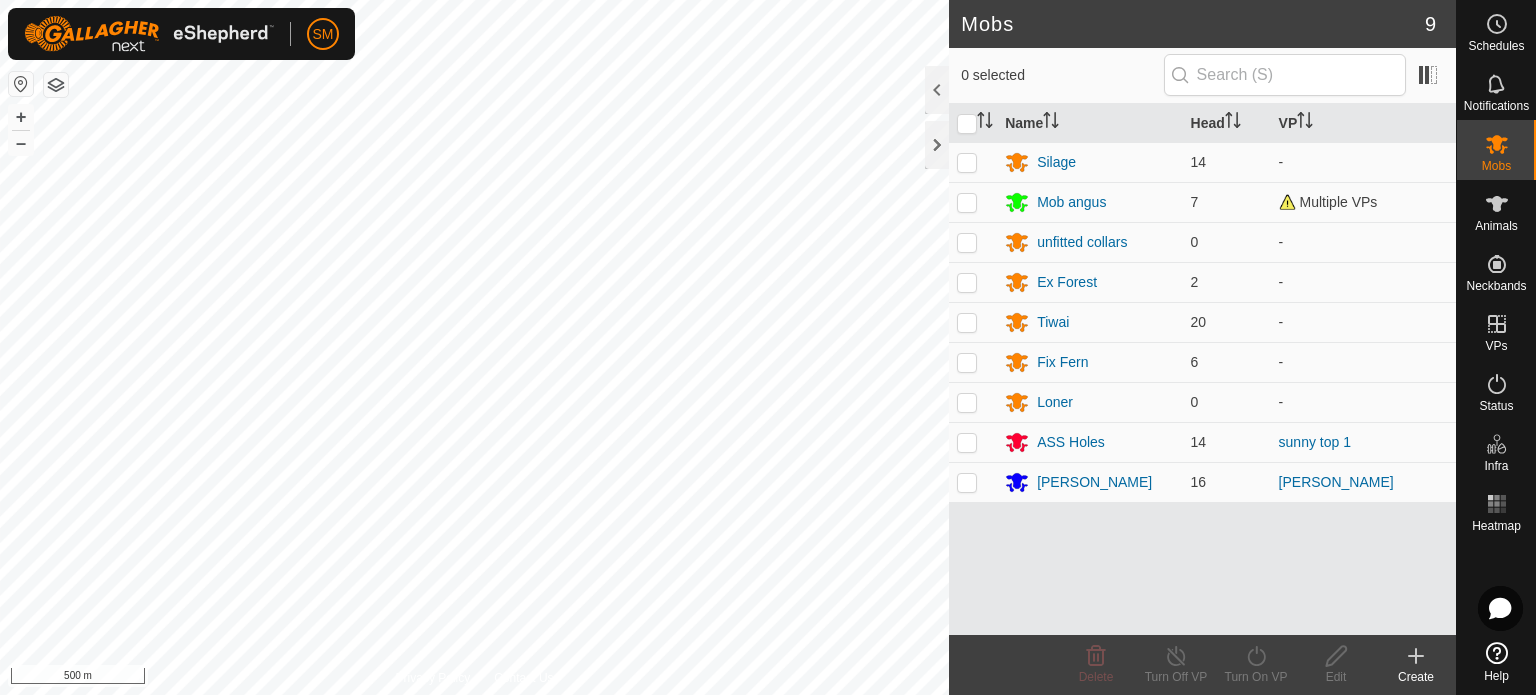 scroll, scrollTop: 0, scrollLeft: 0, axis: both 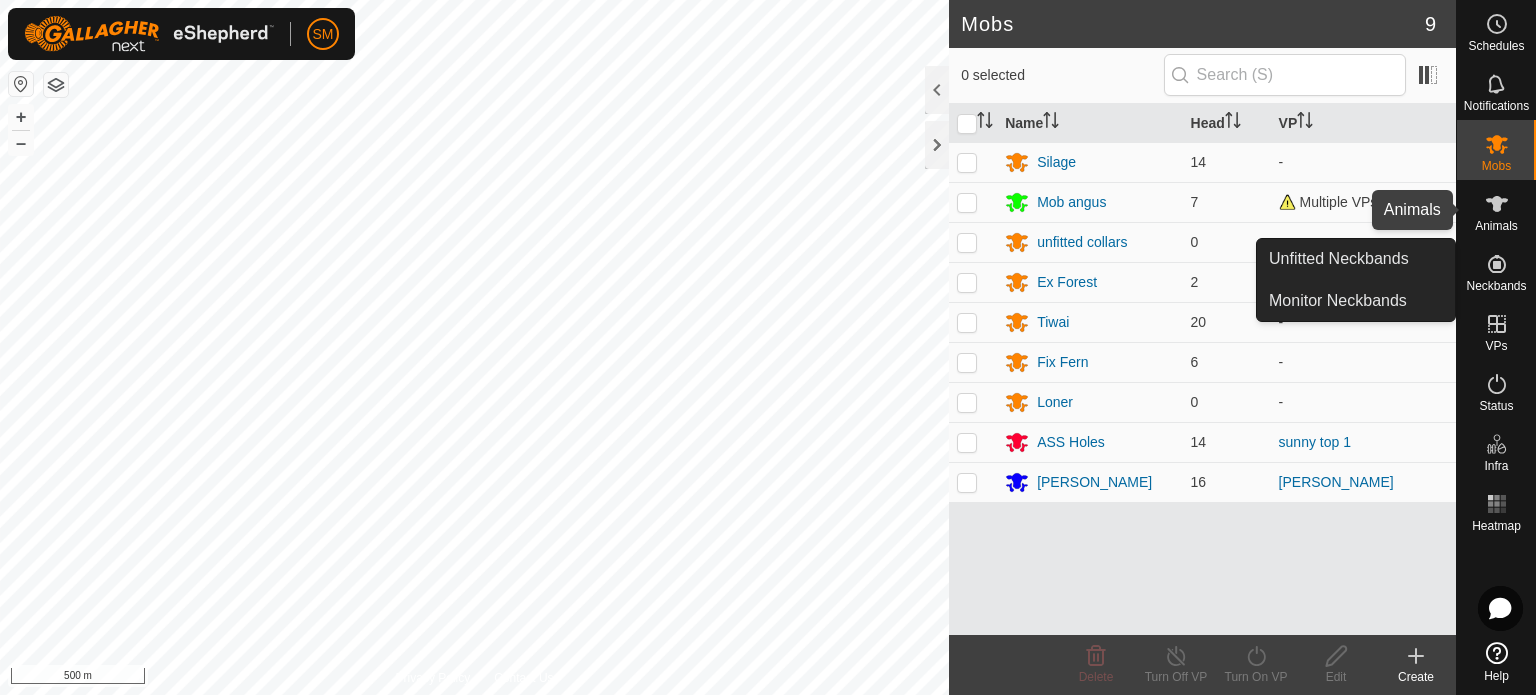 click 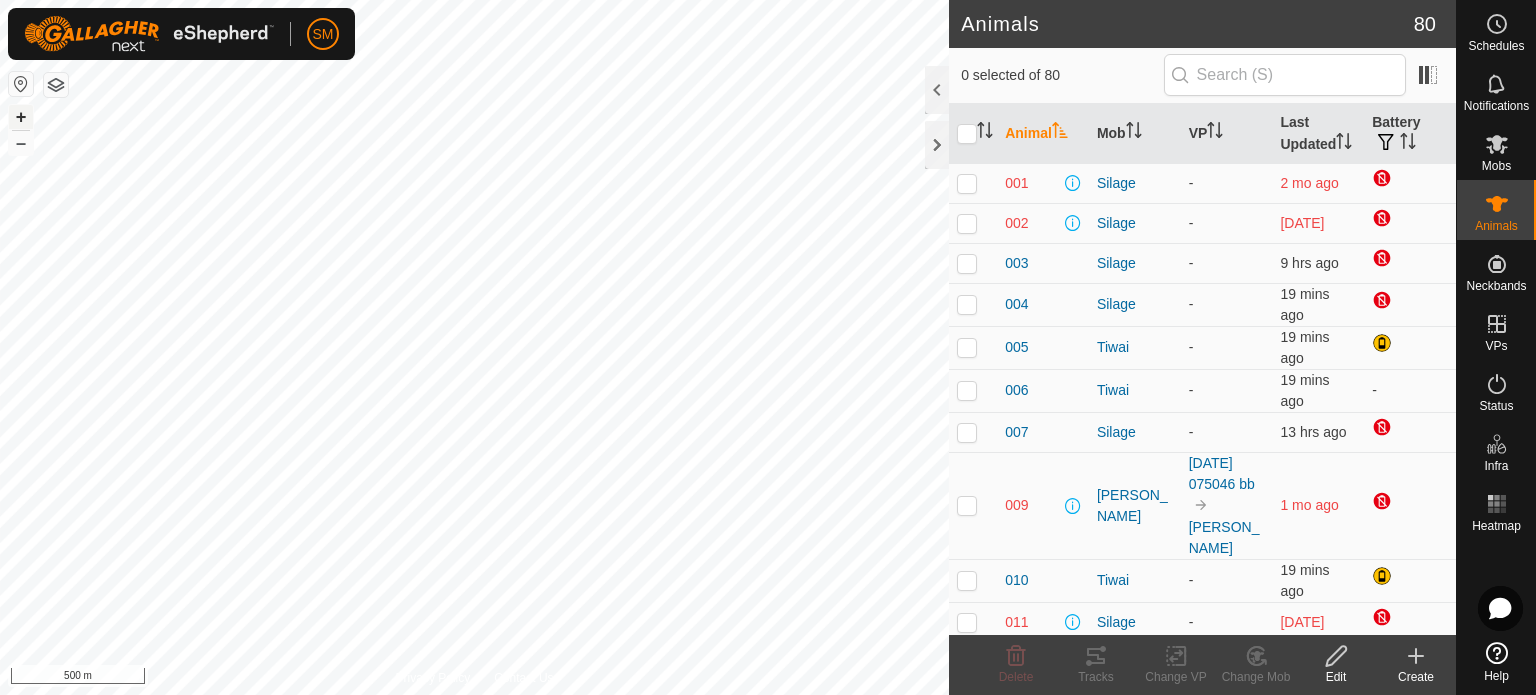 click on "+" at bounding box center [21, 117] 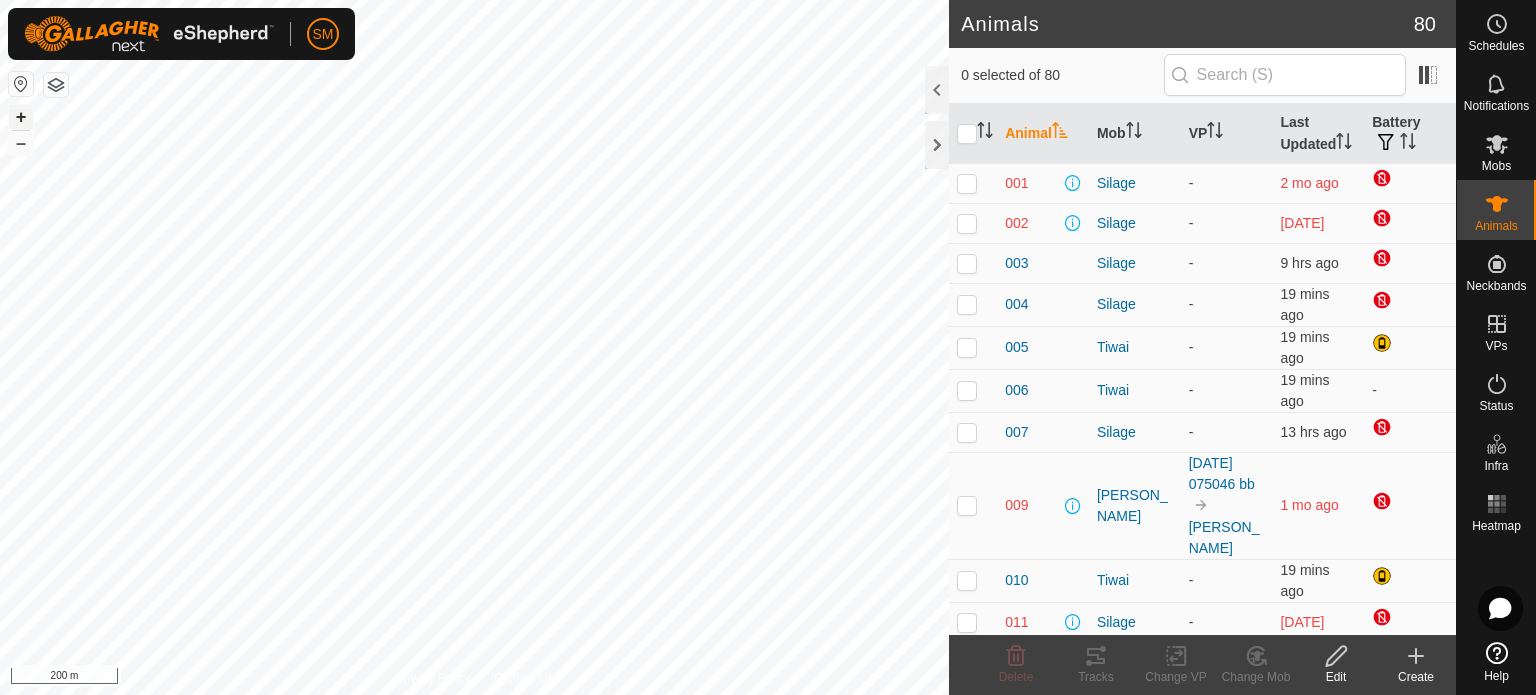 click on "+" at bounding box center (21, 117) 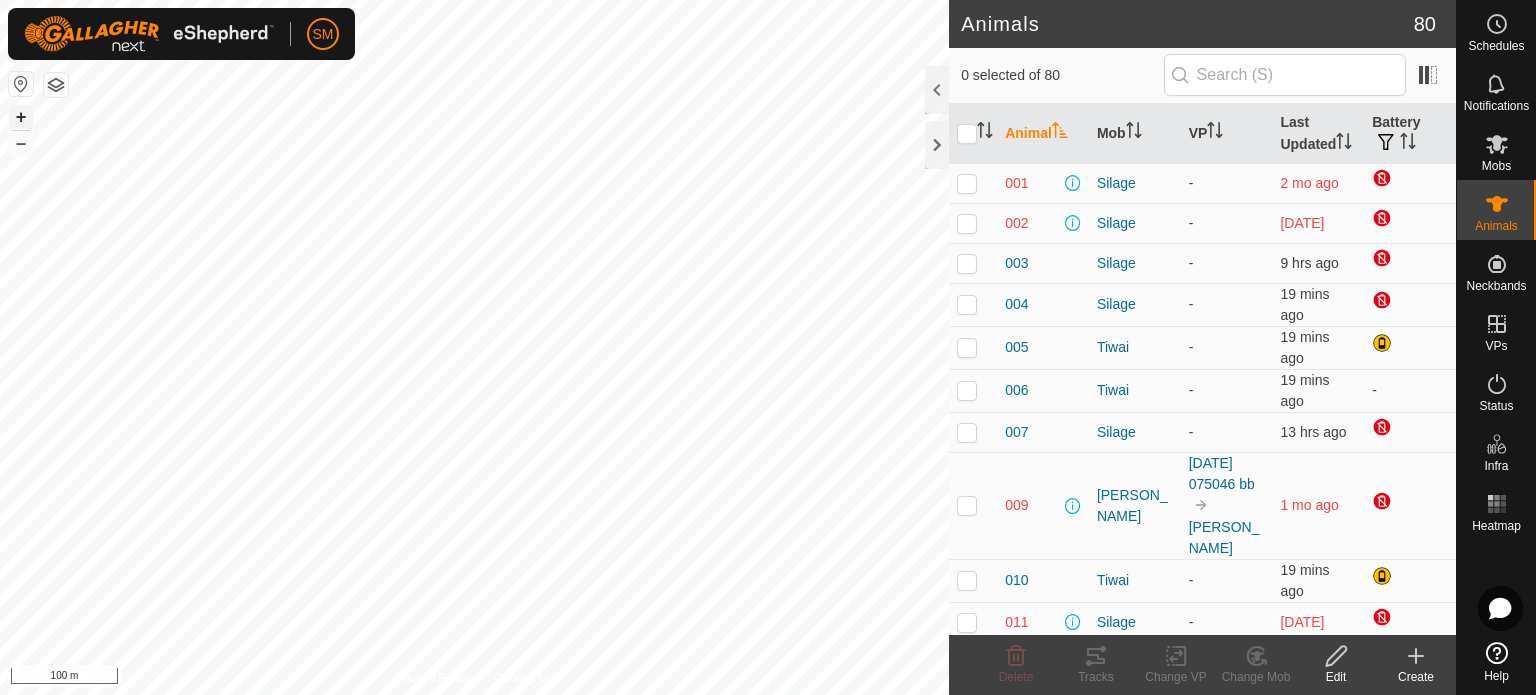 click on "+" at bounding box center (21, 117) 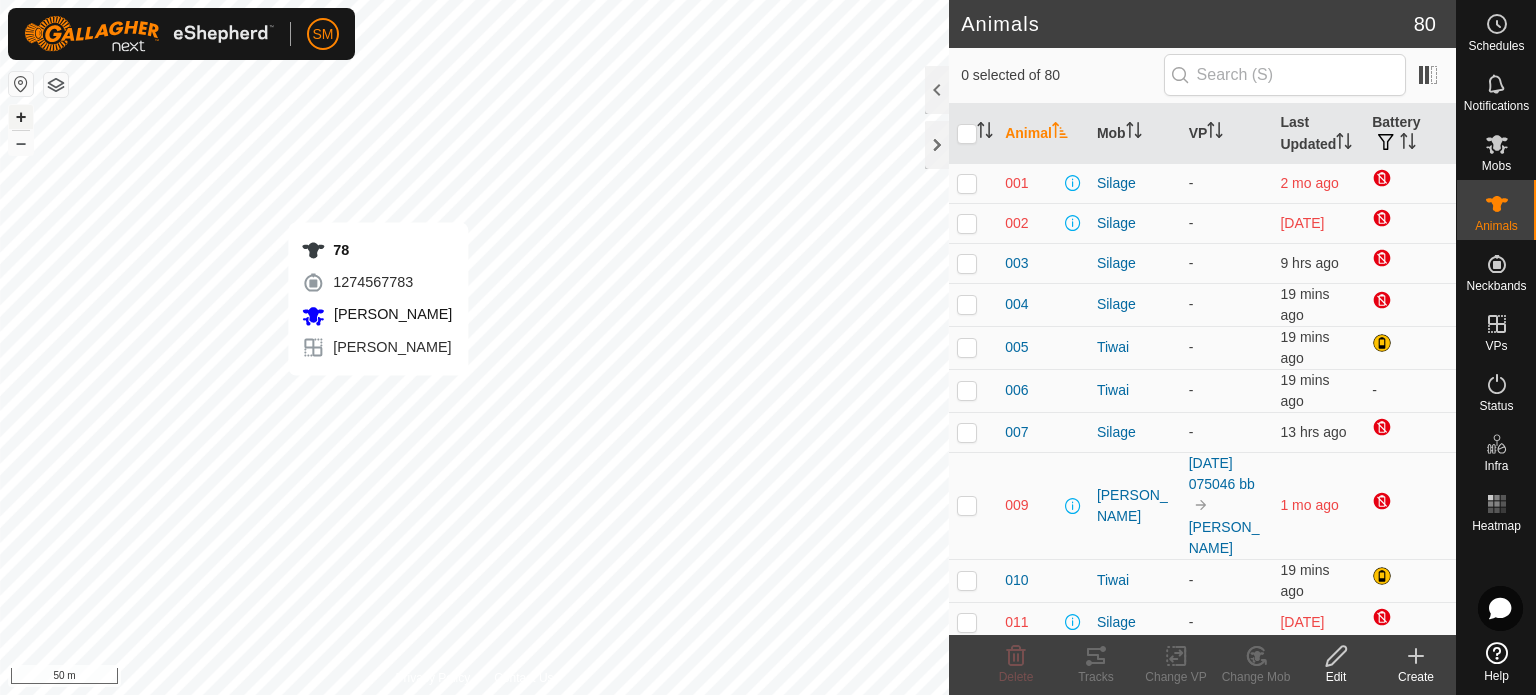 checkbox on "true" 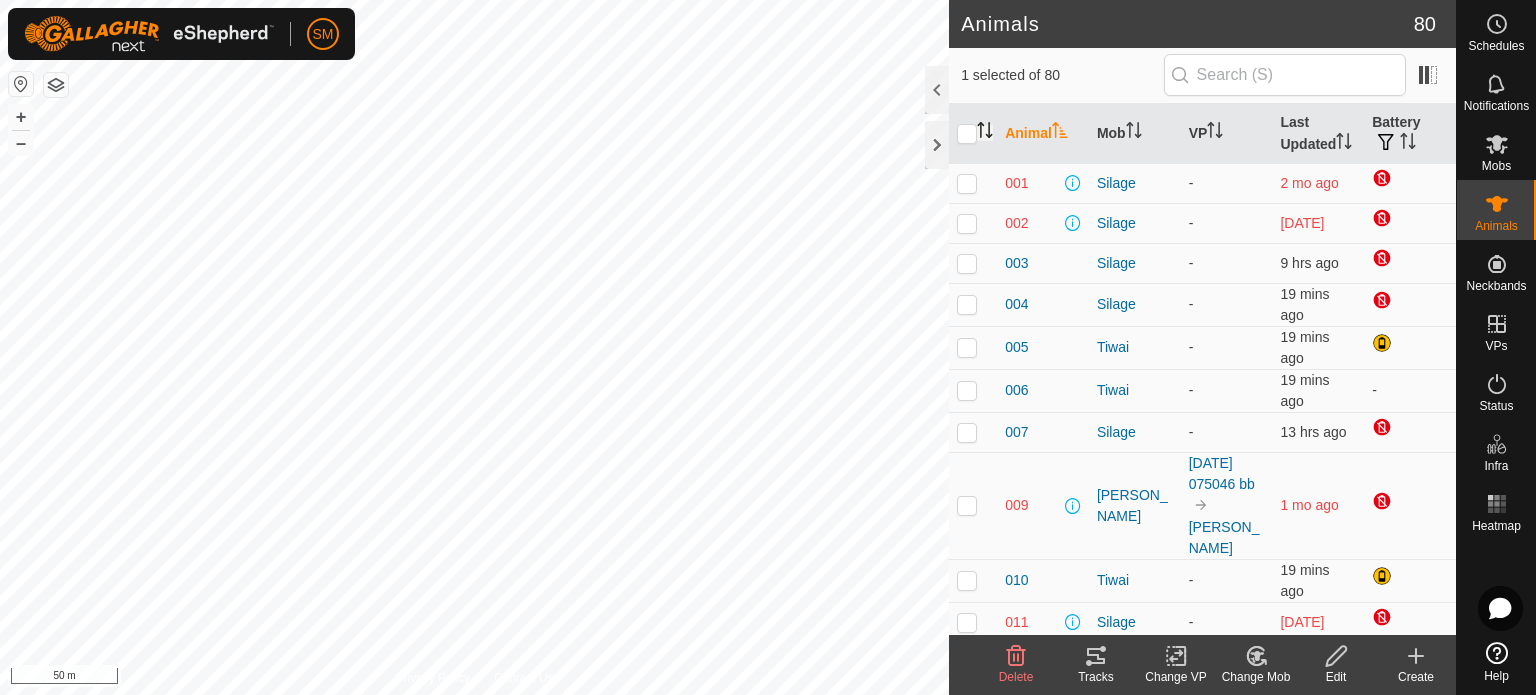 click 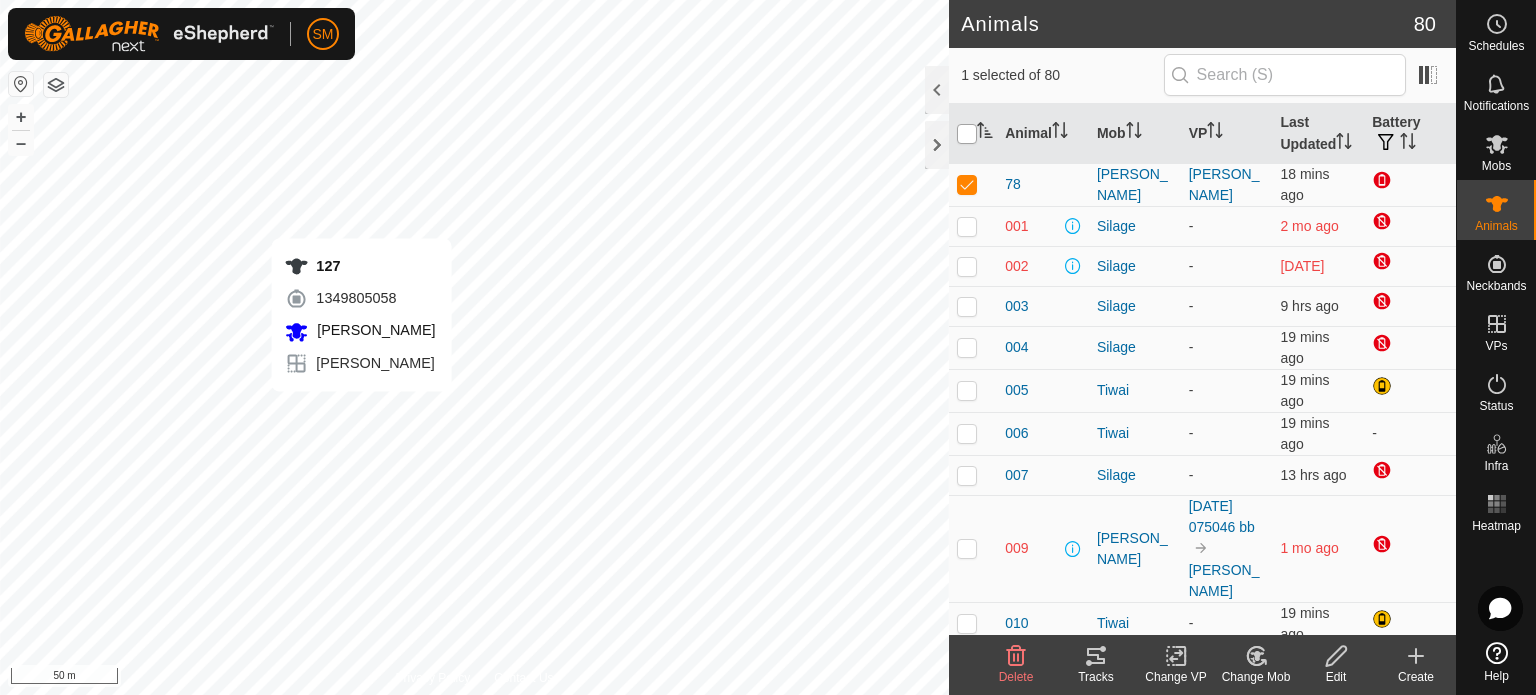 checkbox on "true" 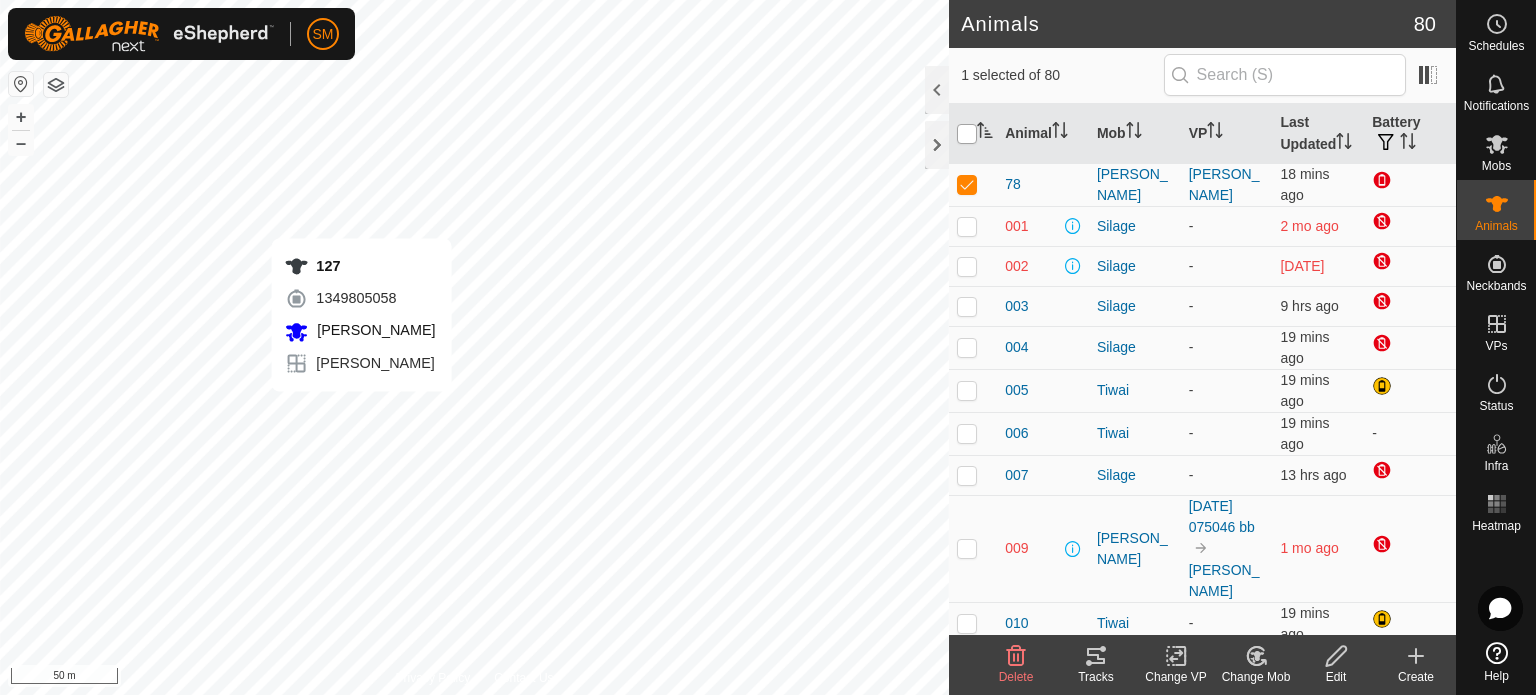 checkbox on "false" 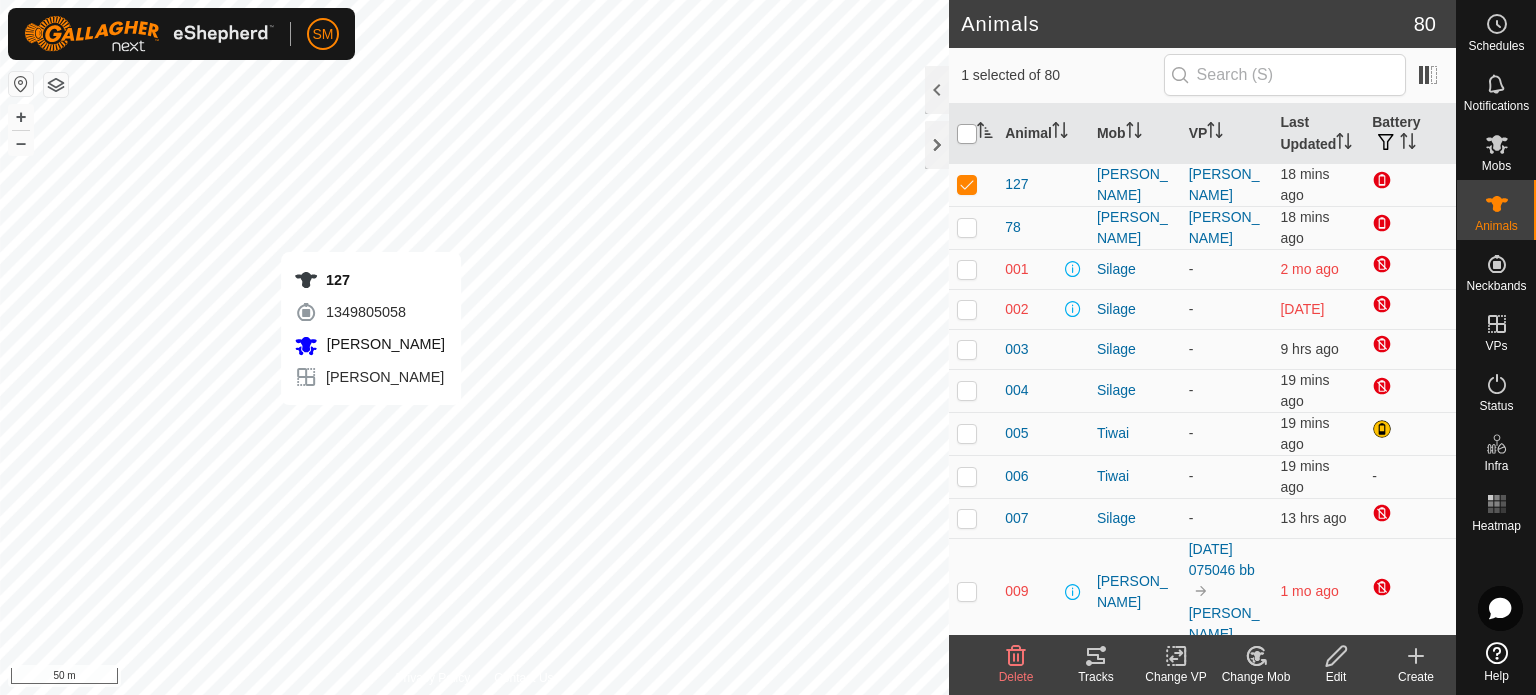 checkbox on "false" 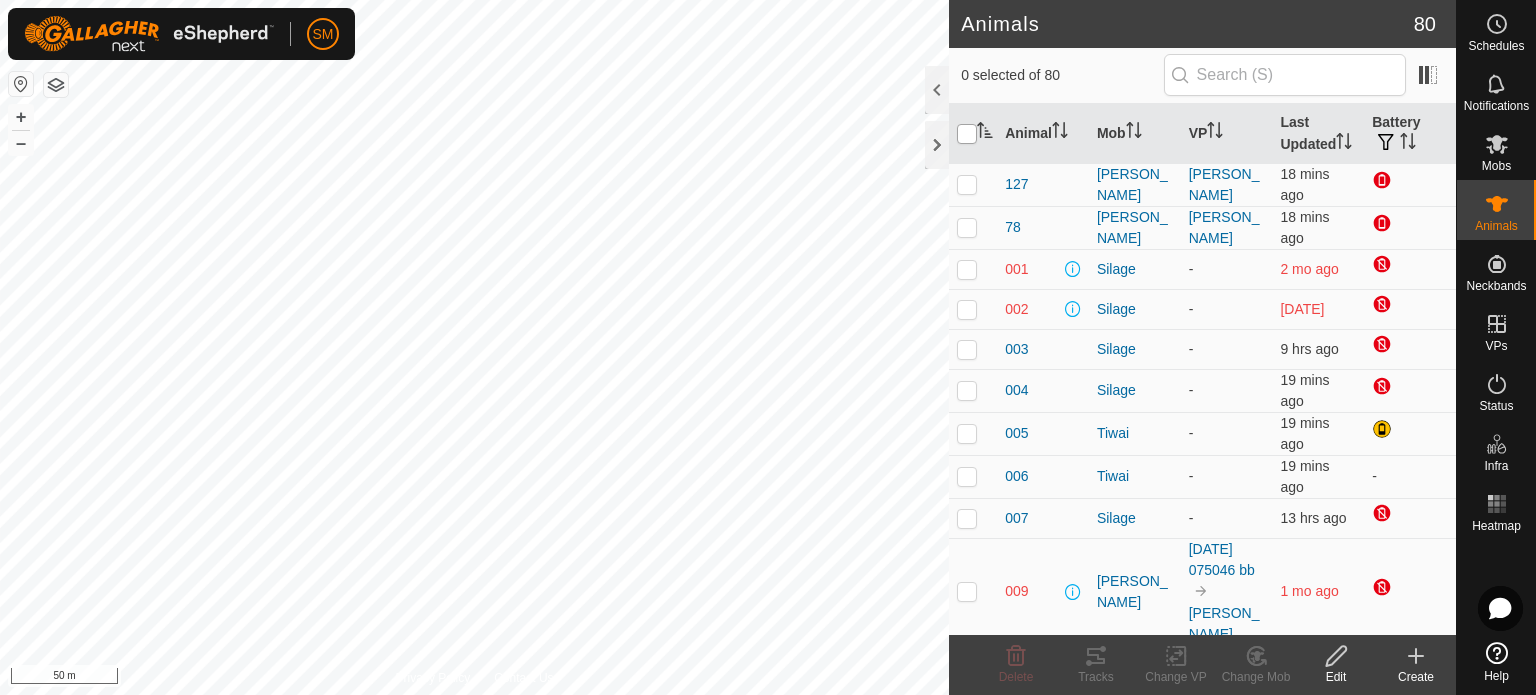 checkbox on "true" 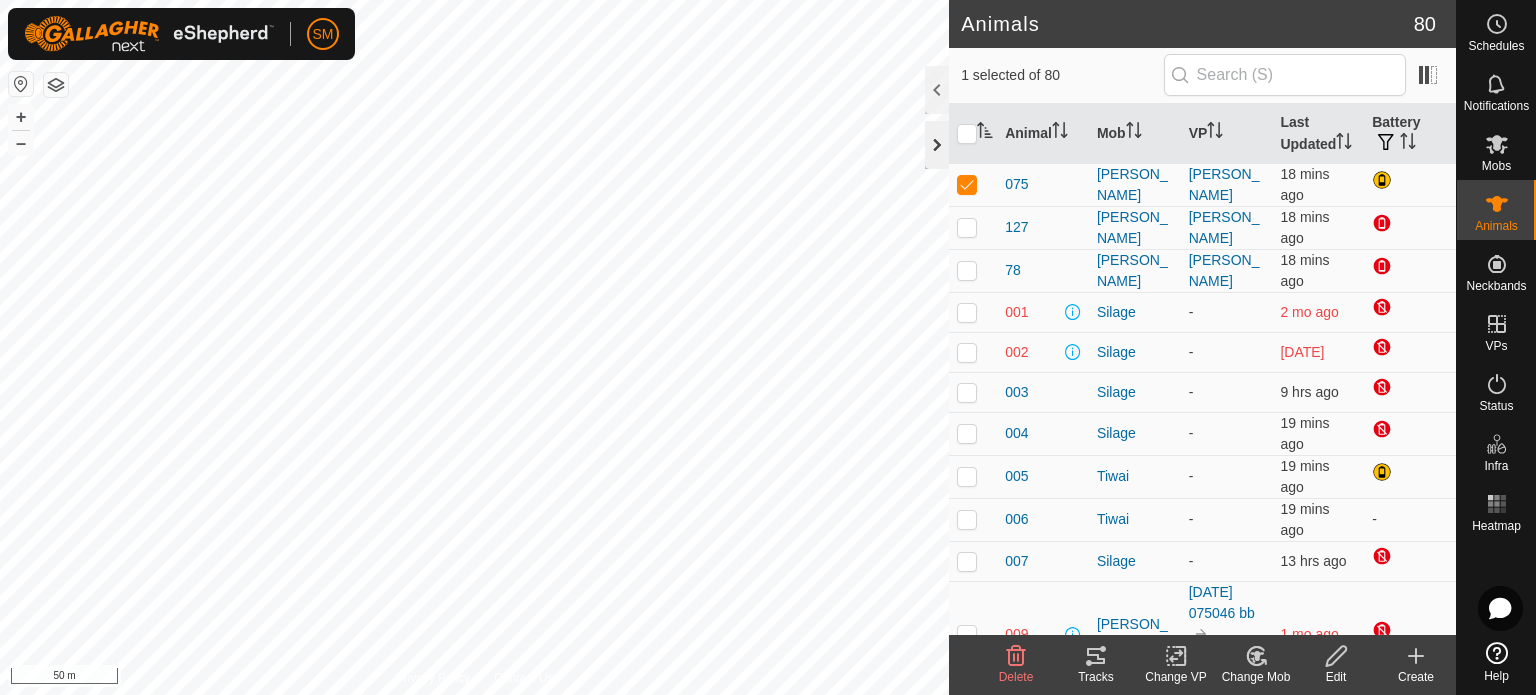 click 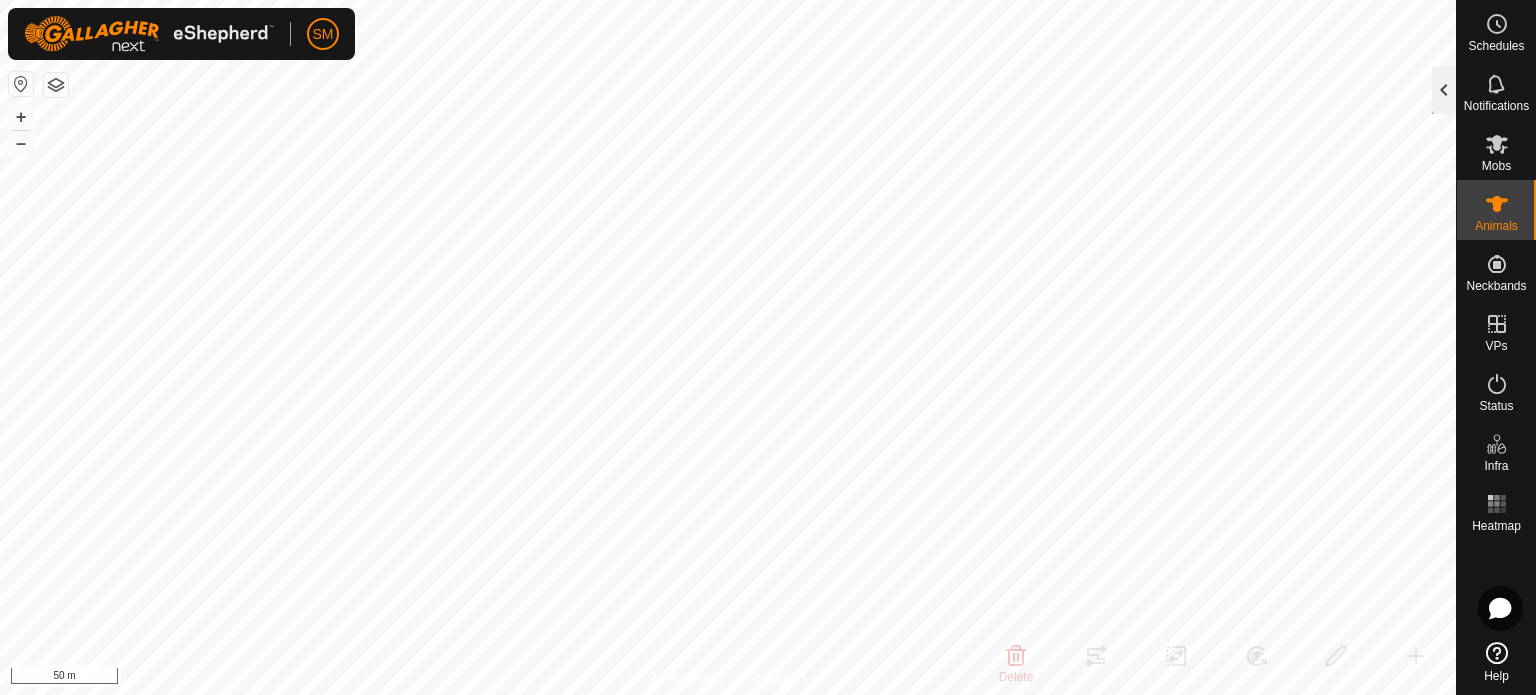 click 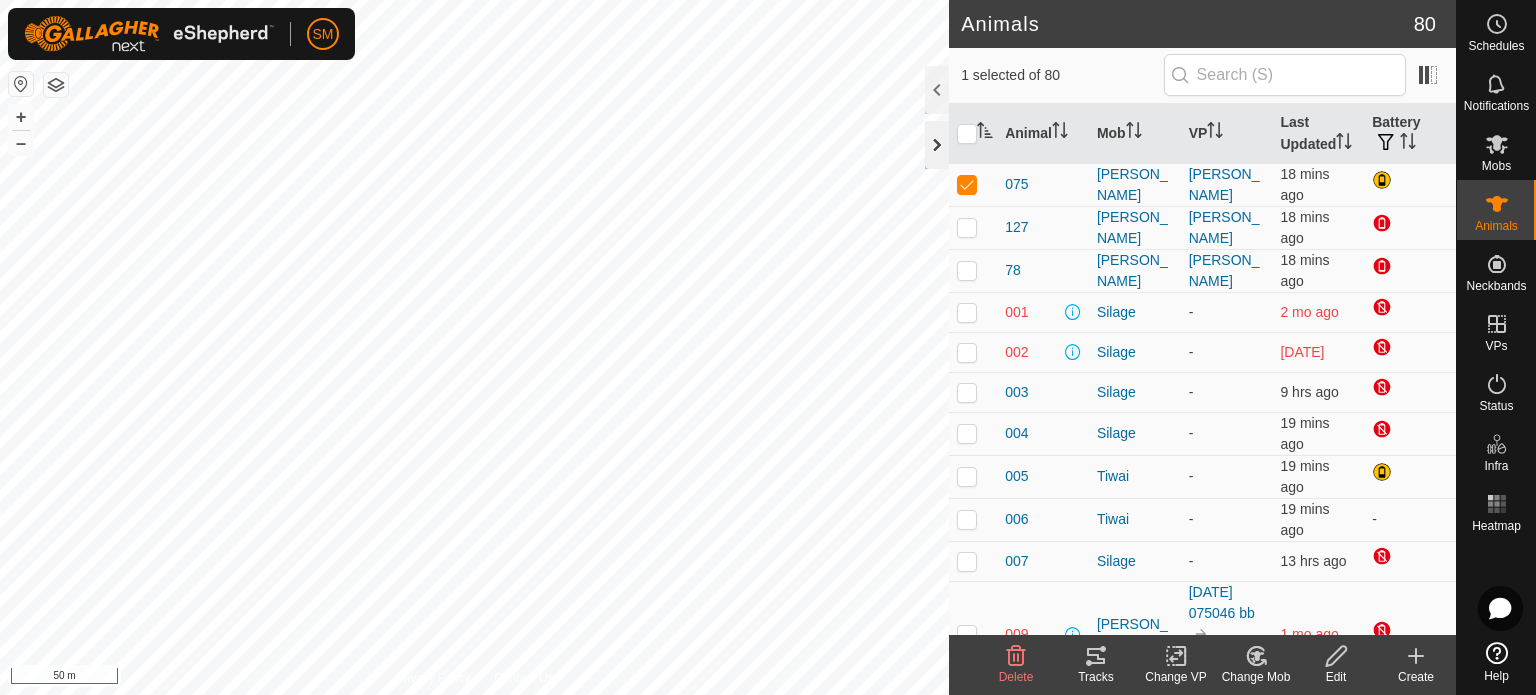 click 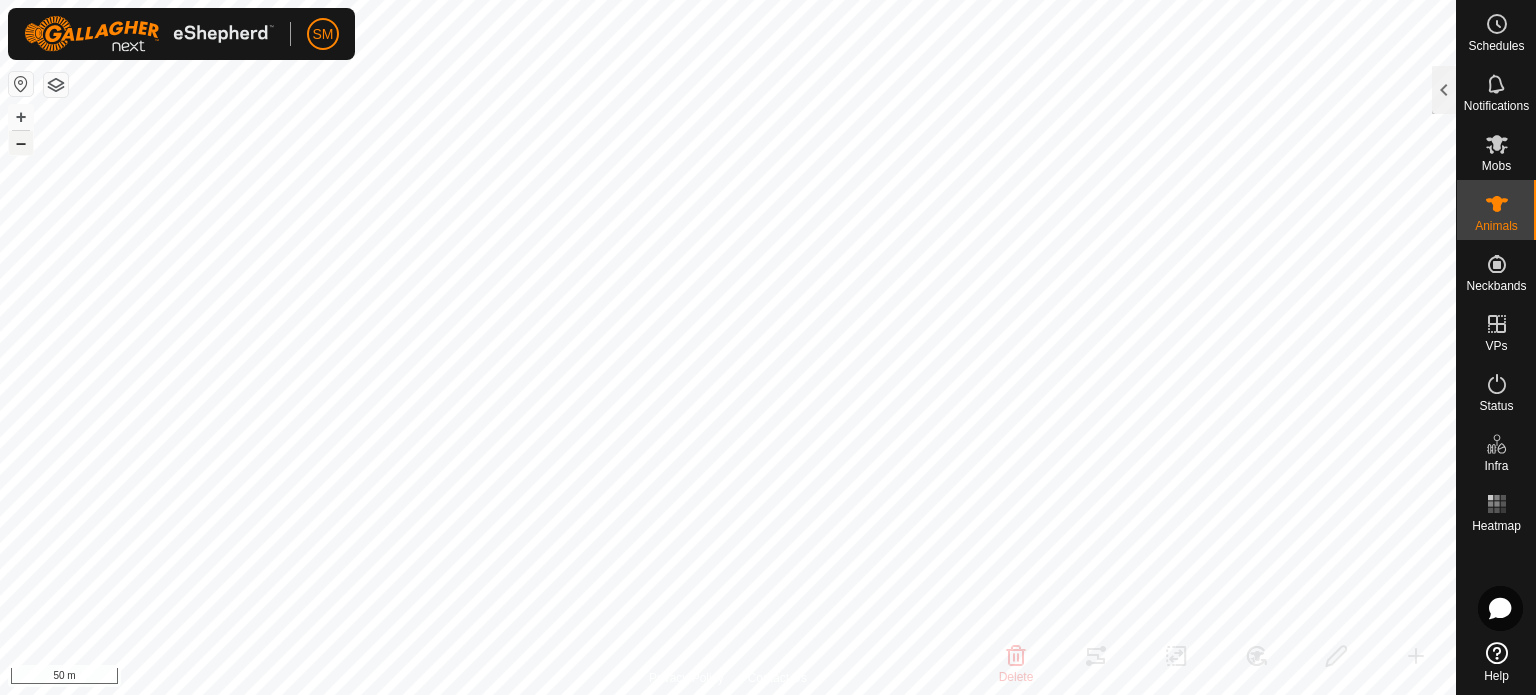 click on "–" at bounding box center [21, 143] 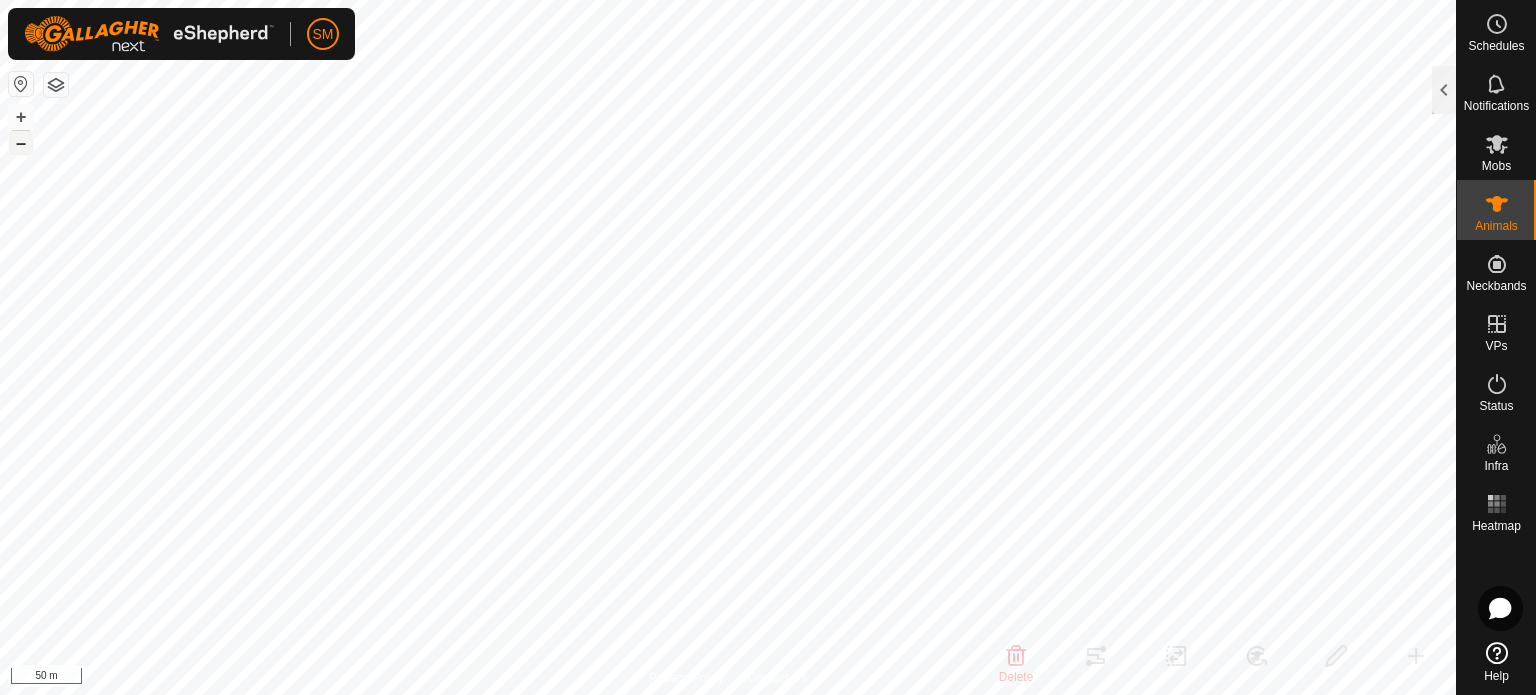 click on "–" at bounding box center [21, 143] 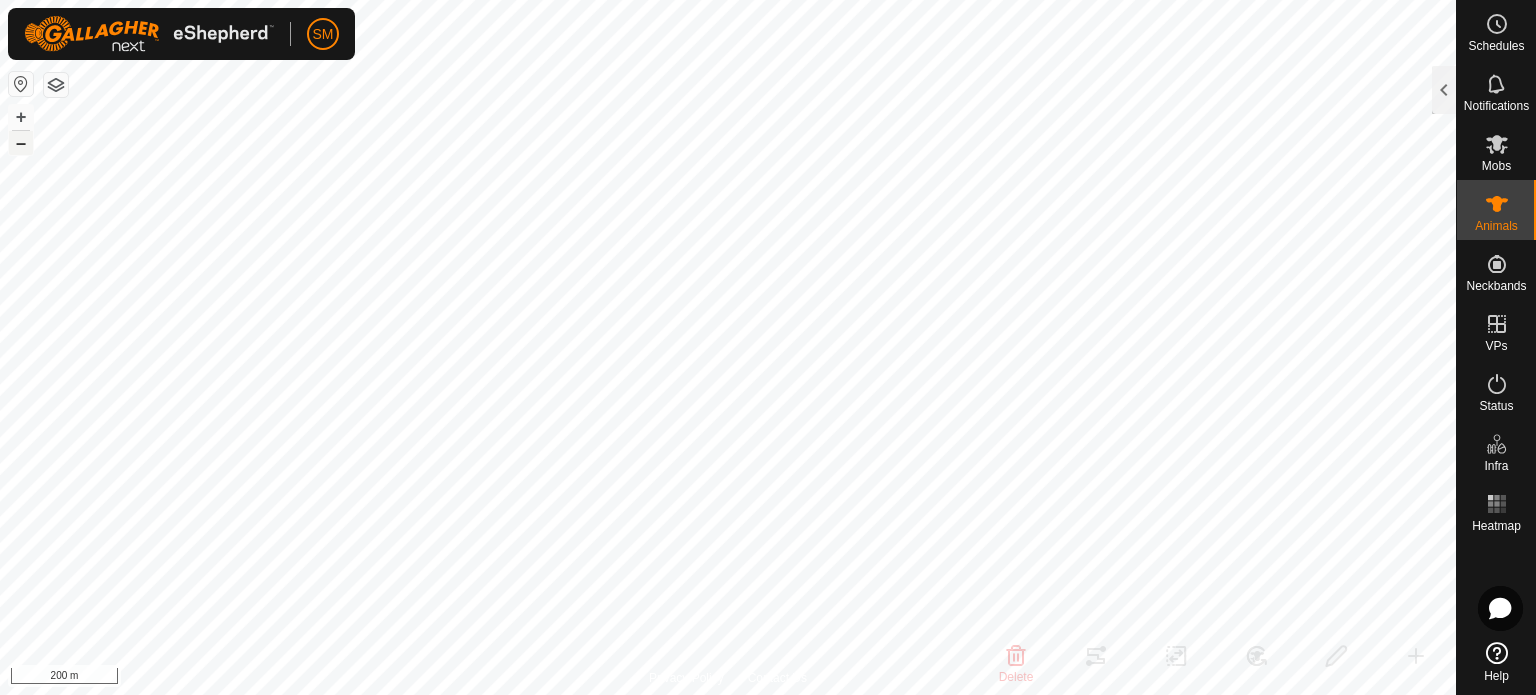 click on "–" at bounding box center (21, 143) 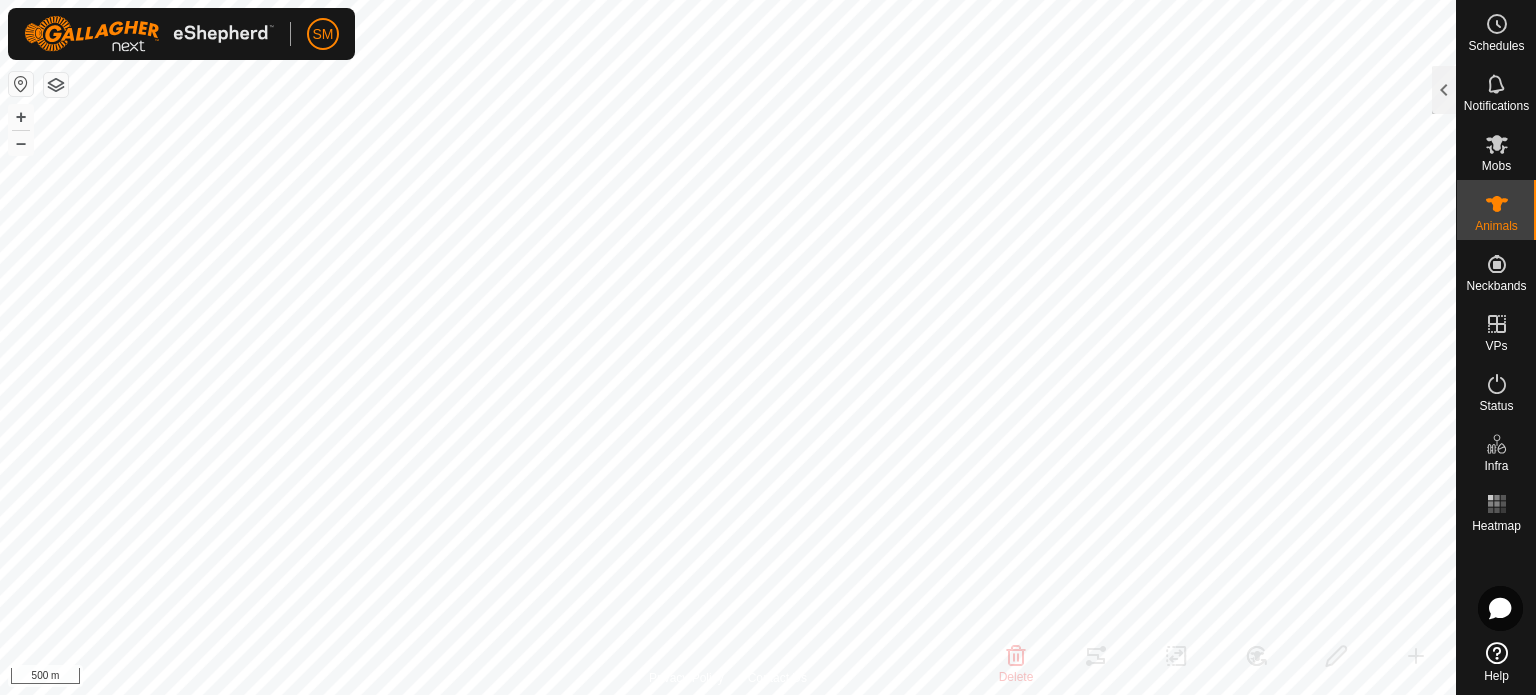 click on "SM Schedules Notifications Mobs Animals Neckbands VPs Status Infra Heatmap Help Animals 80  1 selected of 80   Animal   Mob   VP   Last Updated   Battery   075   [PERSON_NAME] top  [PERSON_NAME]  18 mins ago  127   [PERSON_NAME] top  [PERSON_NAME]  18 mins ago  78   [PERSON_NAME] top  [PERSON_NAME]  18 mins ago  001   Silage  -  2 mo ago  002   Silage  -  [DATE]  003   Silage  -  9 hrs ago  004   Silage  -  19 mins ago  005   Tiwai   -  19 mins ago  006   Tiwai   -  19 mins ago -  007   Silage  -  13 hrs ago  009   [PERSON_NAME] top  [DATE] 075046 [PERSON_NAME]  1 mo ago  010   Tiwai   -  19 mins ago  011   Silage  -  [DATE]  012   Fix Fern  -  19 mins ago -  013   Silage  -  [DATE]  014   Tiwai   -  19 mins ago  015   Tiwai   -  49 mins ago -  016   Tiwai   -  19 mins ago -  017   Ex Forest  -  19 mins ago  018   Ex Forest  -  19 mins ago  019   Tiwai   -  3 hrs ago -  020   Tiwai   -  19 mins ago -  021   Fix Fern  -  [DATE]  022   Silage  -  3 mo ago  023   Tiwai   -  19 mins ago - - -" at bounding box center (768, 347) 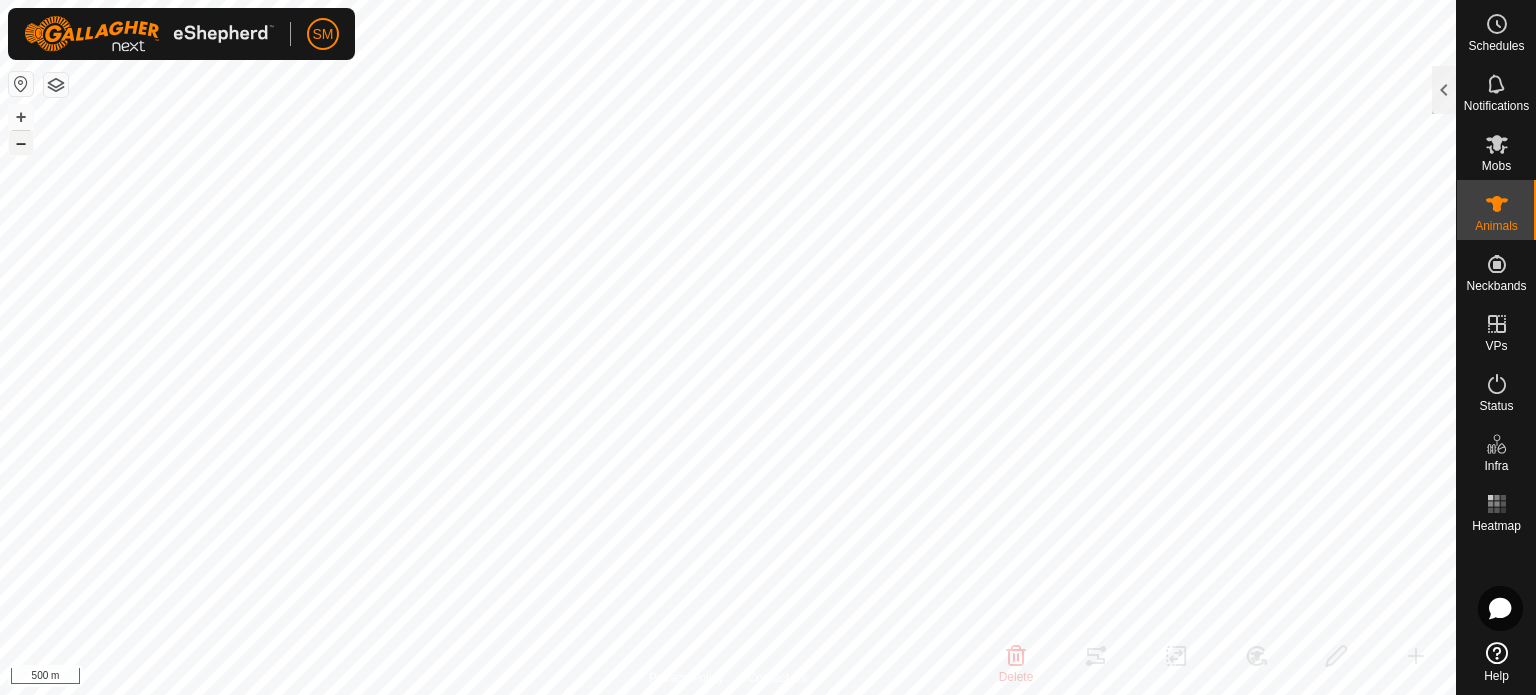 click on "–" at bounding box center [21, 143] 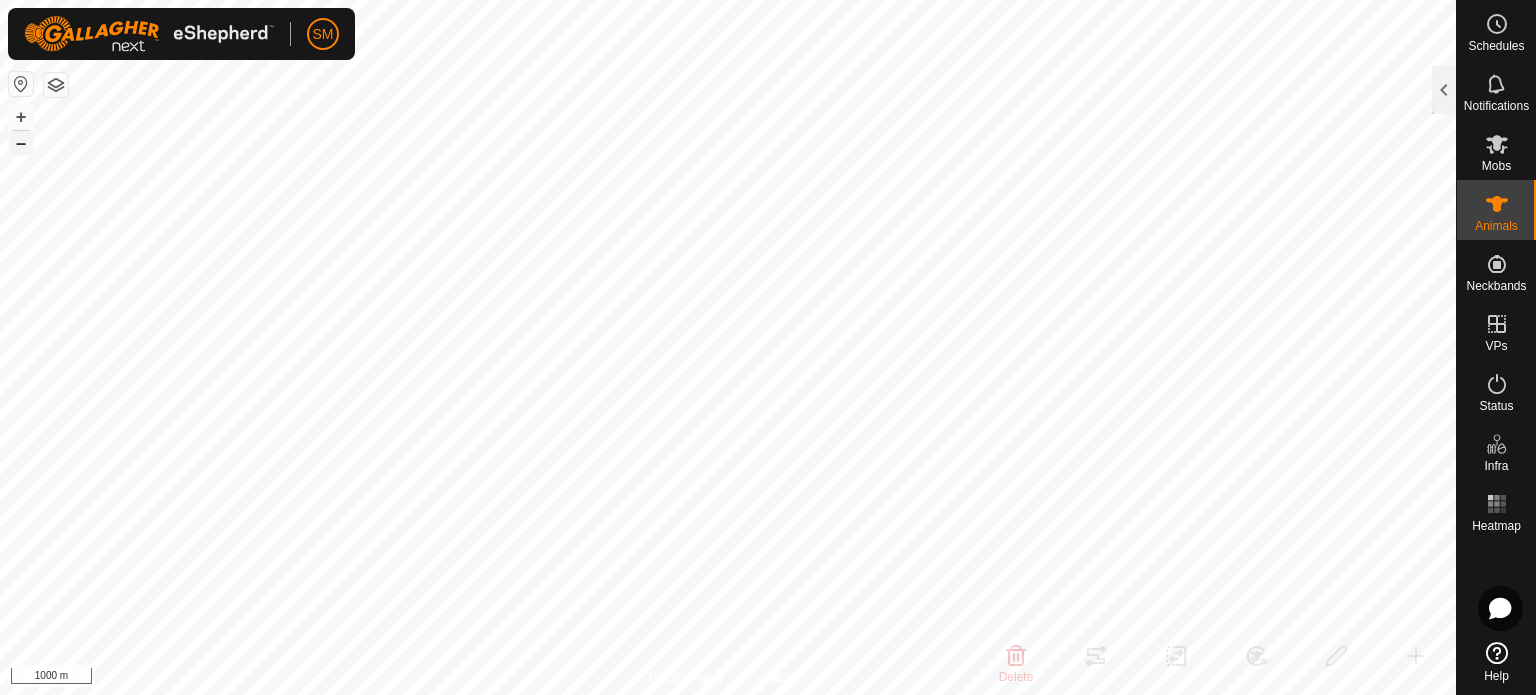 click on "–" at bounding box center (21, 143) 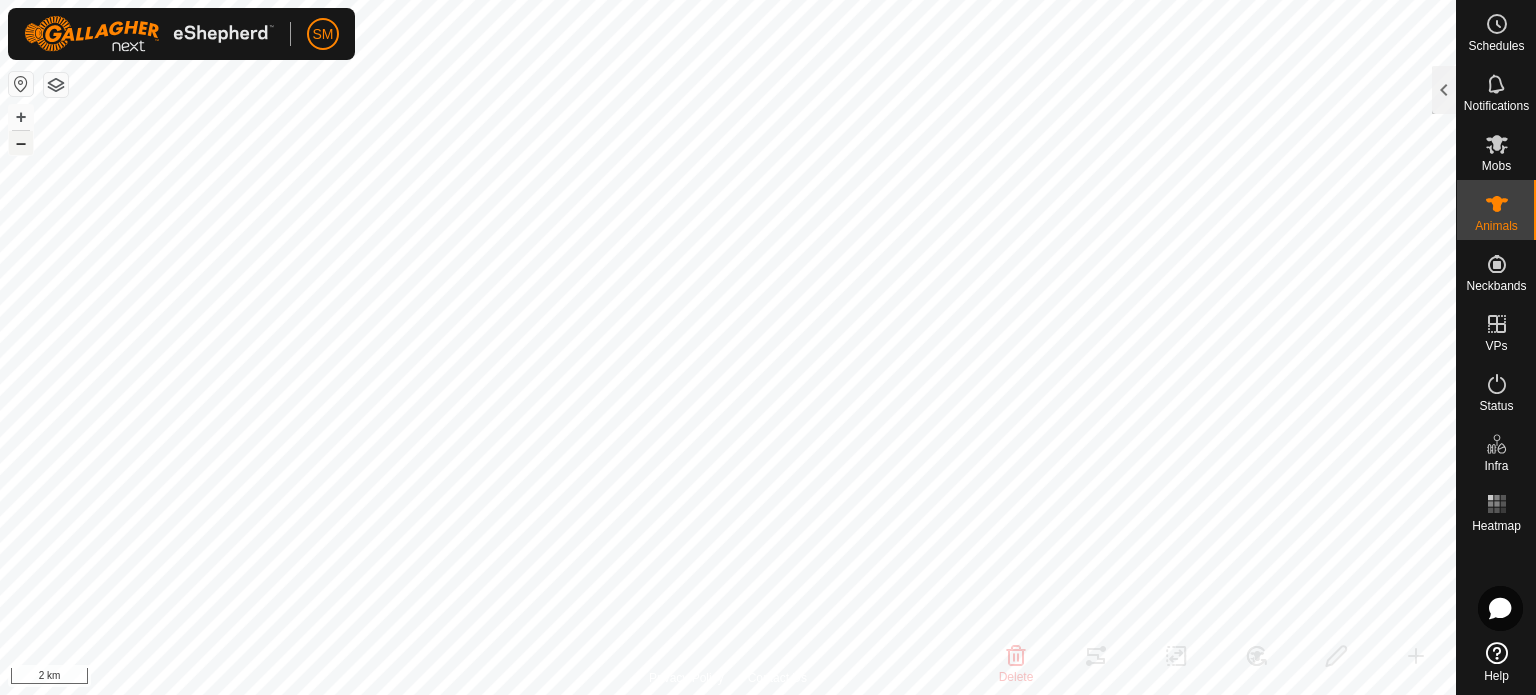 click on "–" at bounding box center [21, 143] 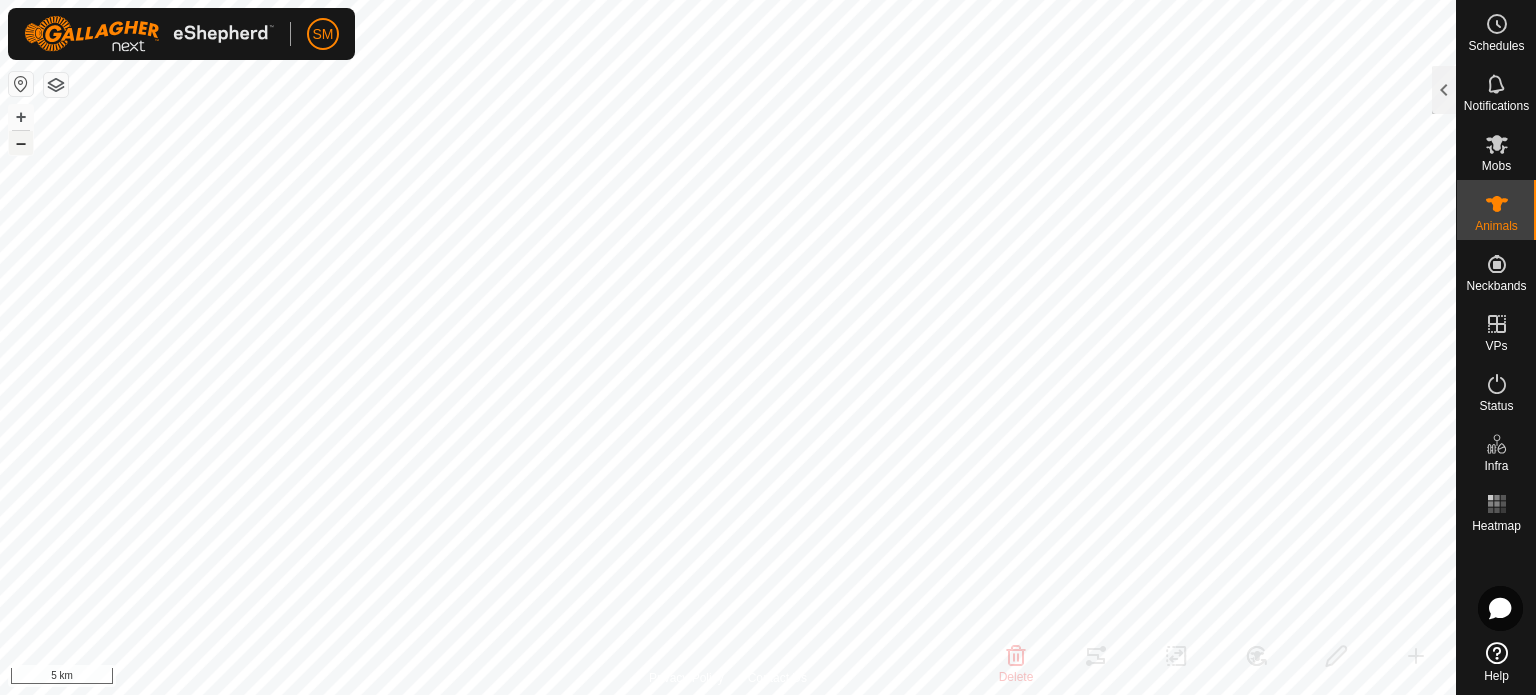 click on "–" at bounding box center (21, 143) 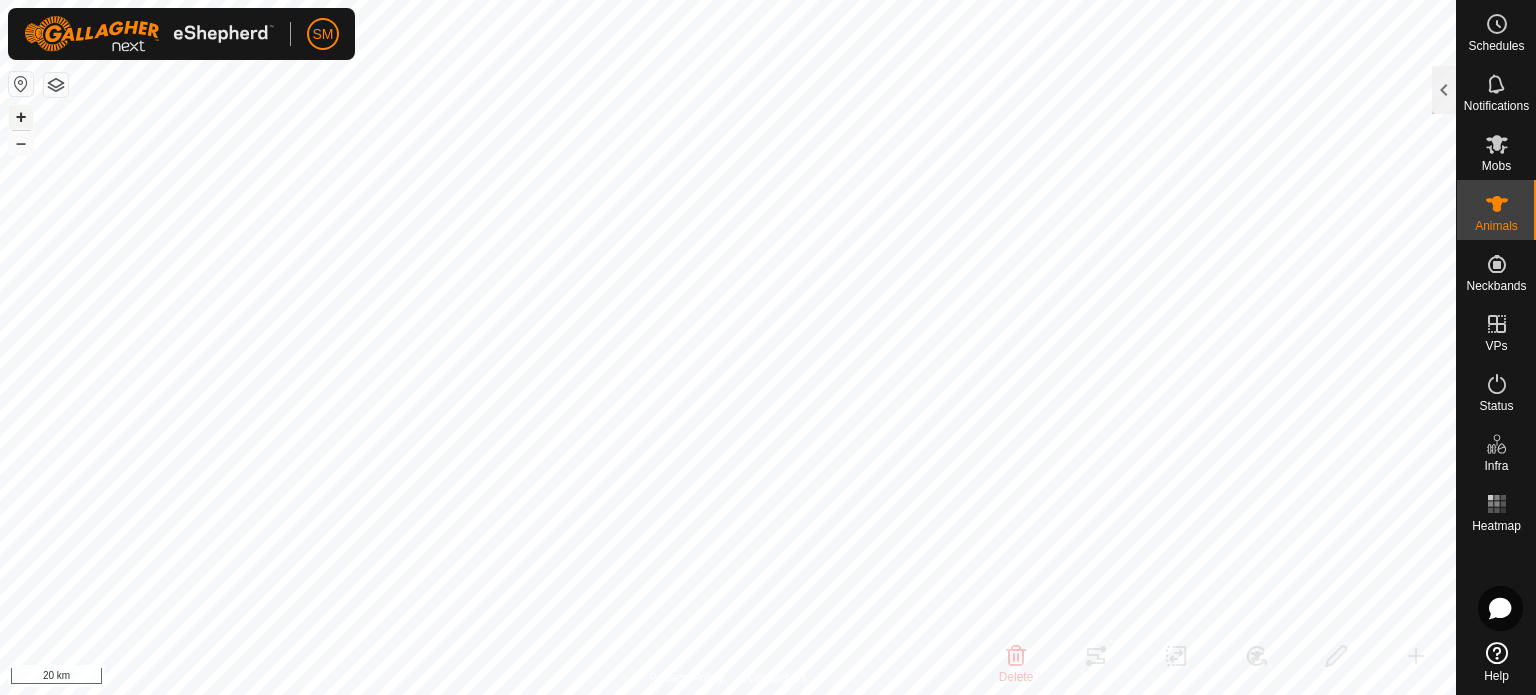 click on "+" at bounding box center (21, 117) 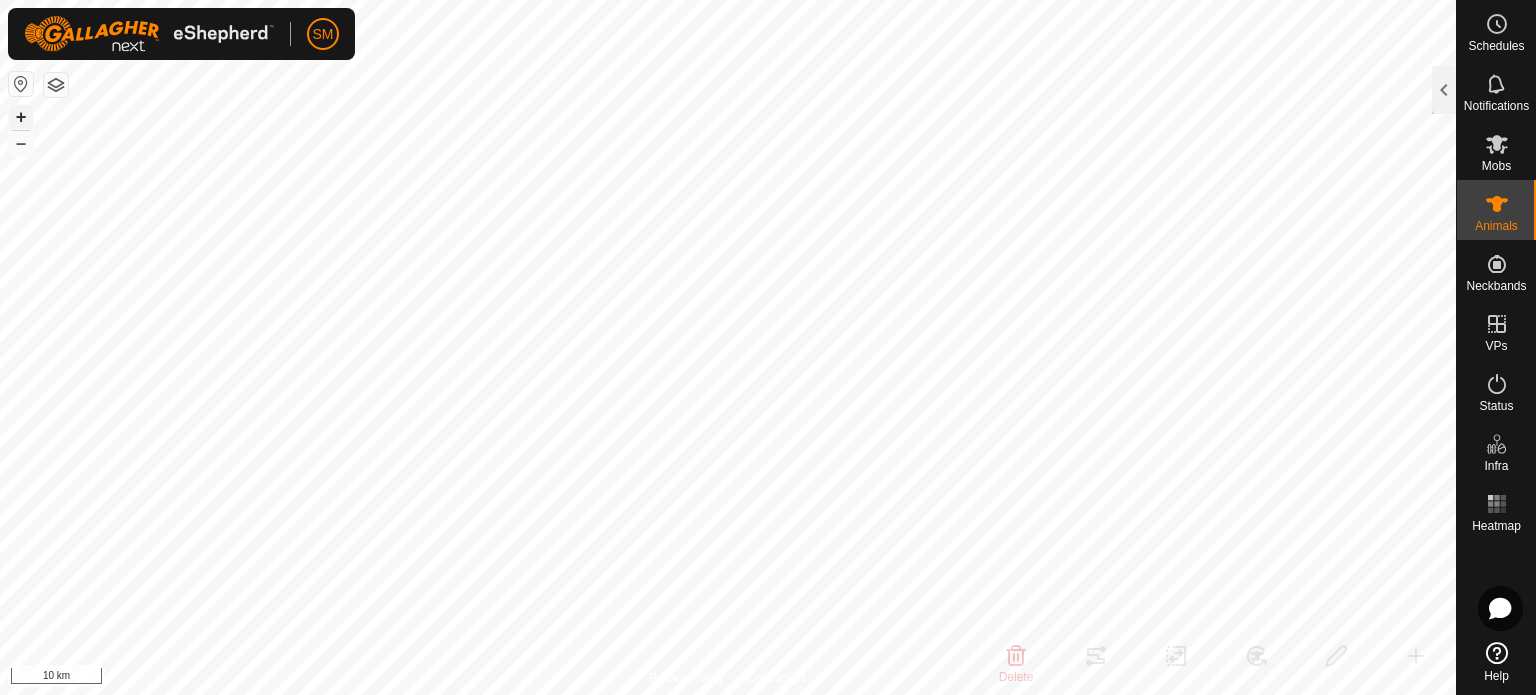 click on "+" at bounding box center [21, 117] 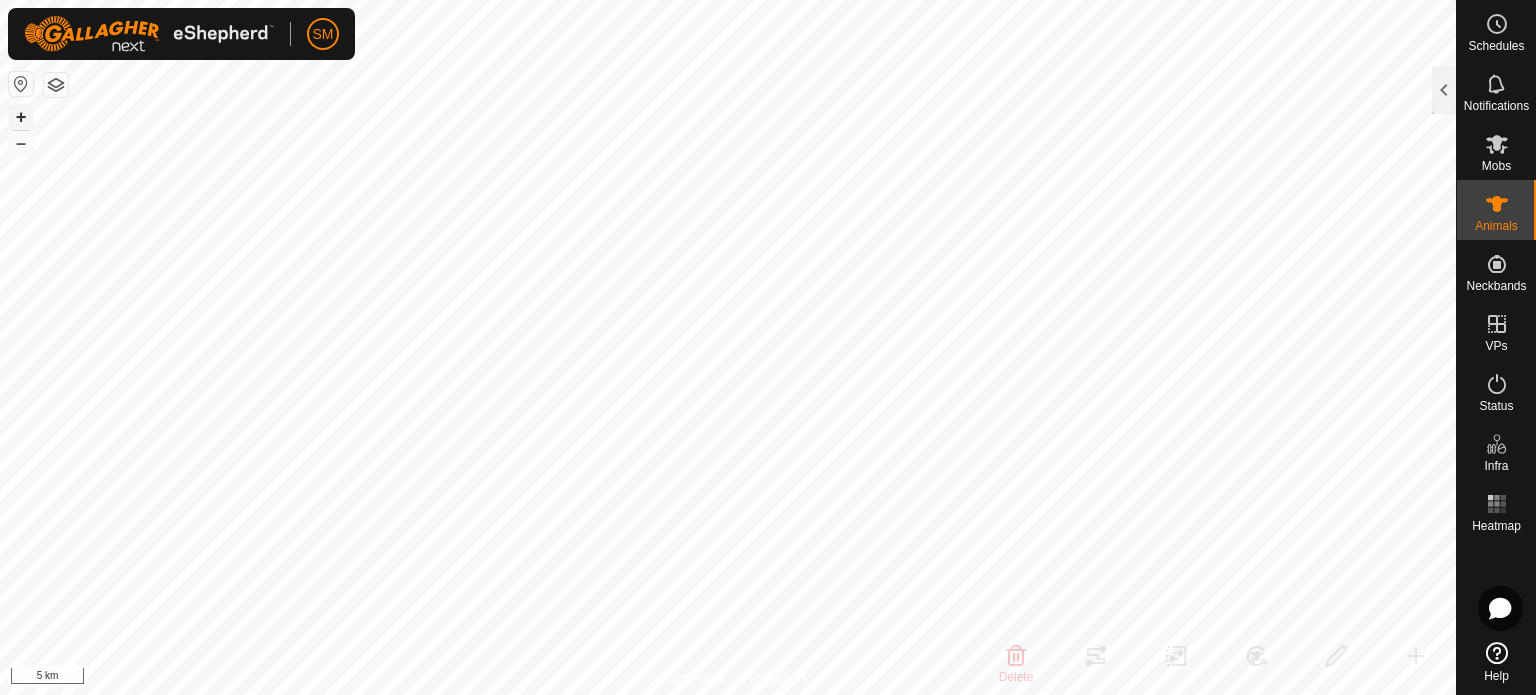click on "+" at bounding box center [21, 117] 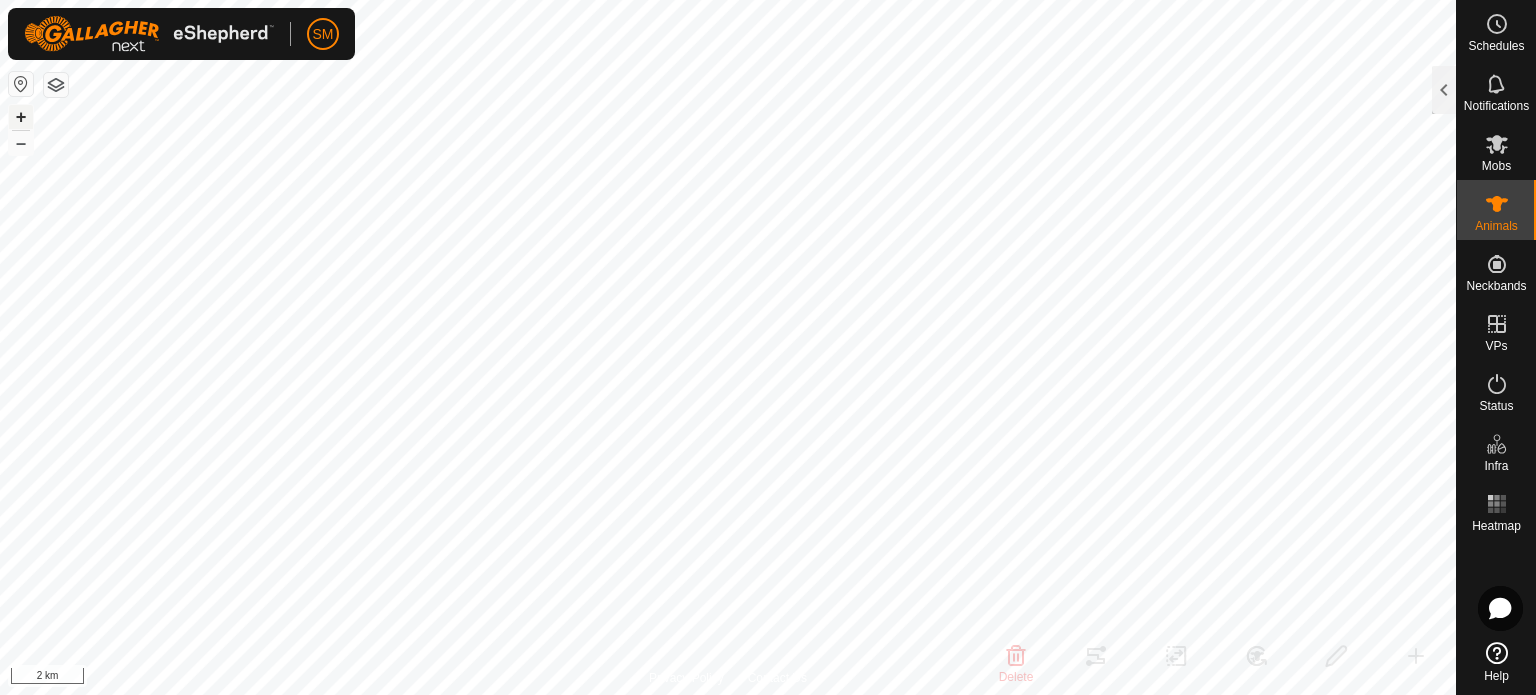 click on "+" at bounding box center [21, 117] 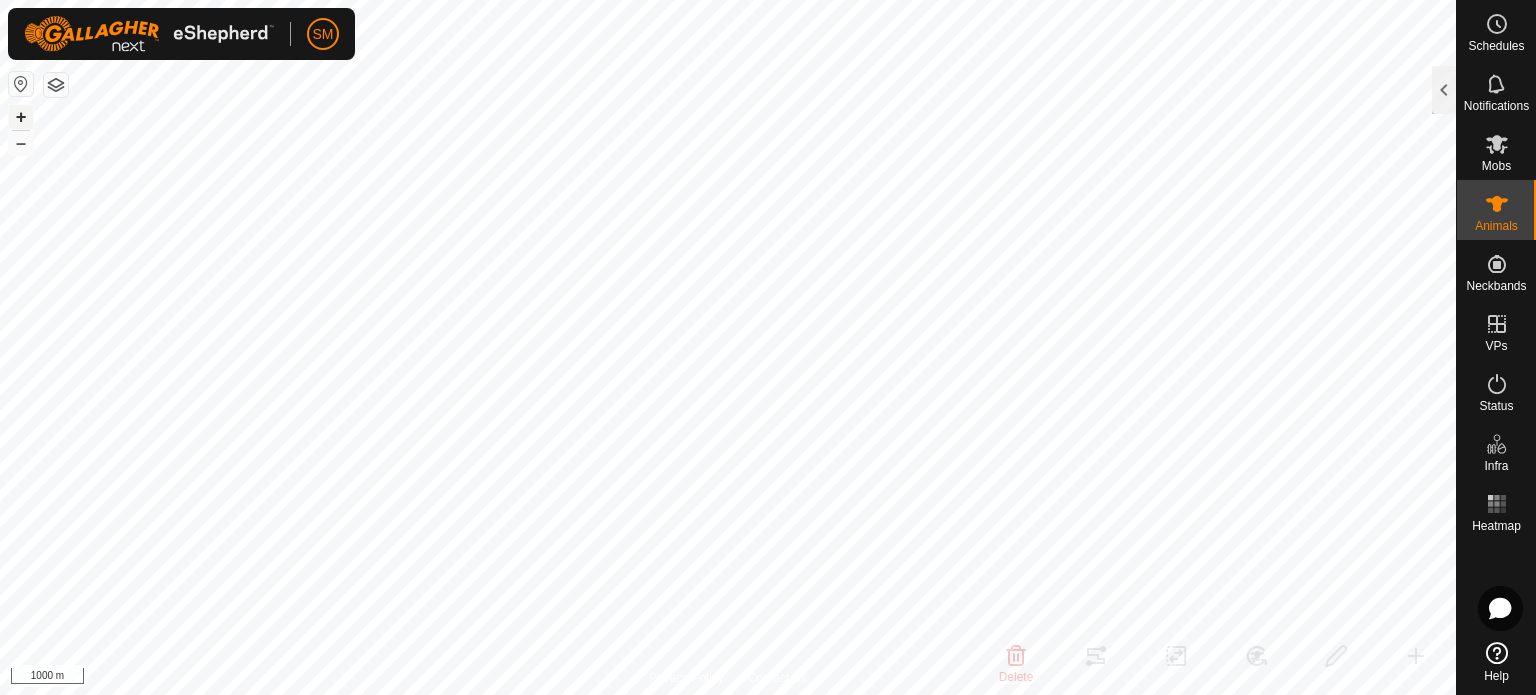 click on "+" at bounding box center [21, 117] 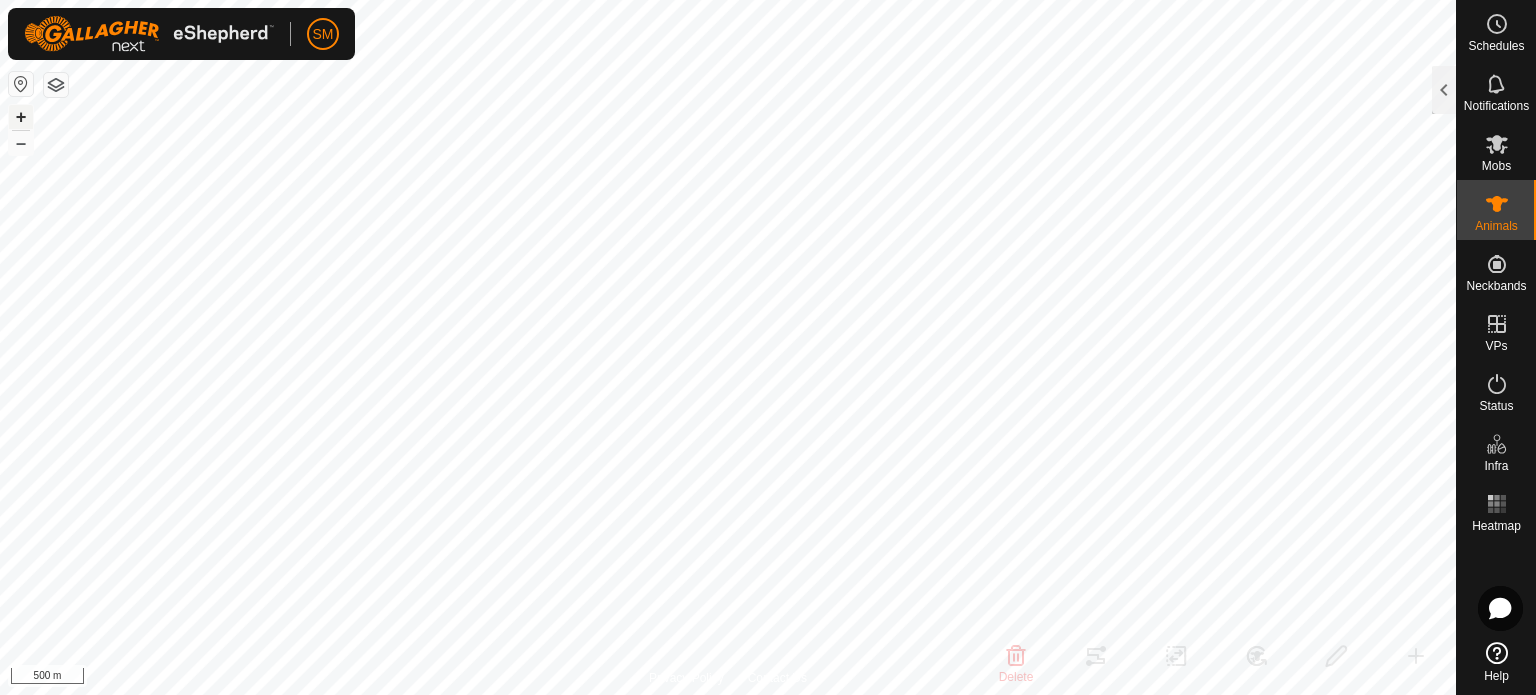 click on "+" at bounding box center (21, 117) 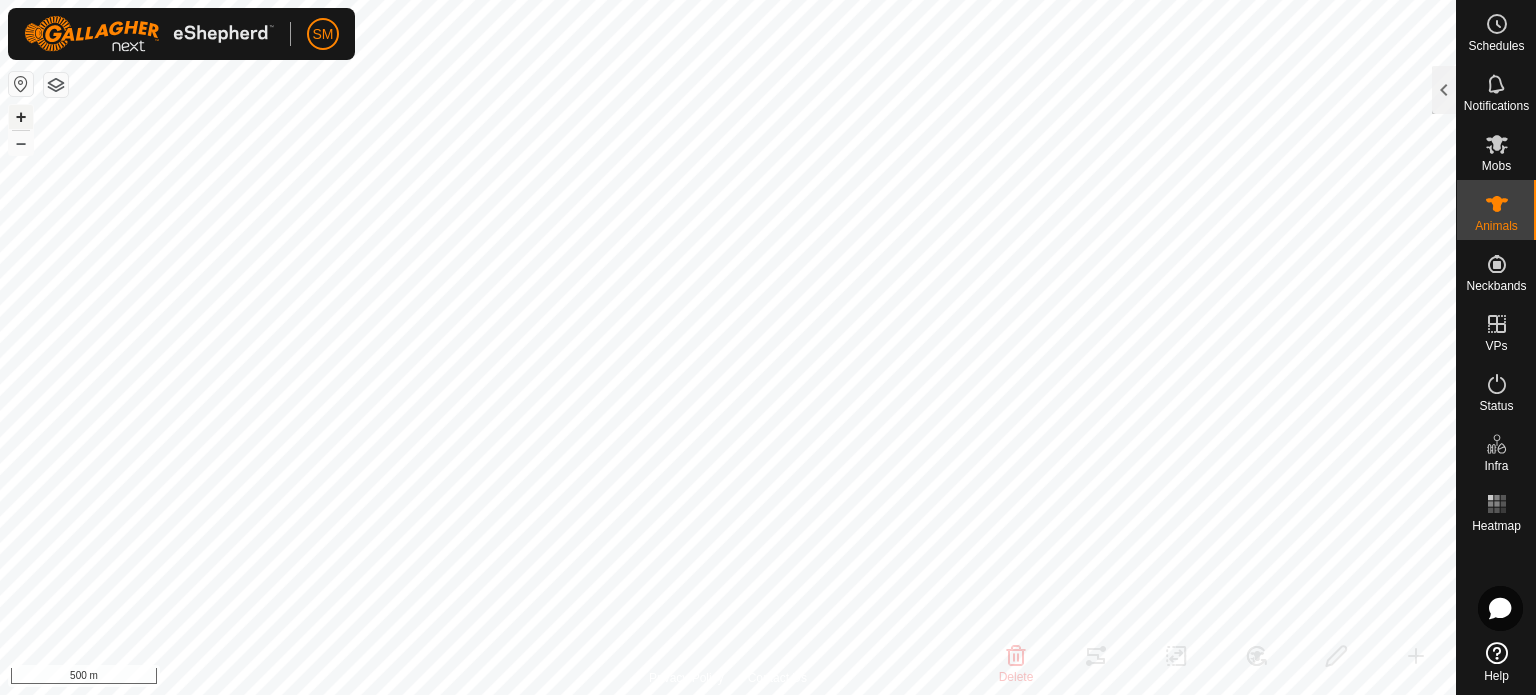 click on "+" at bounding box center [21, 117] 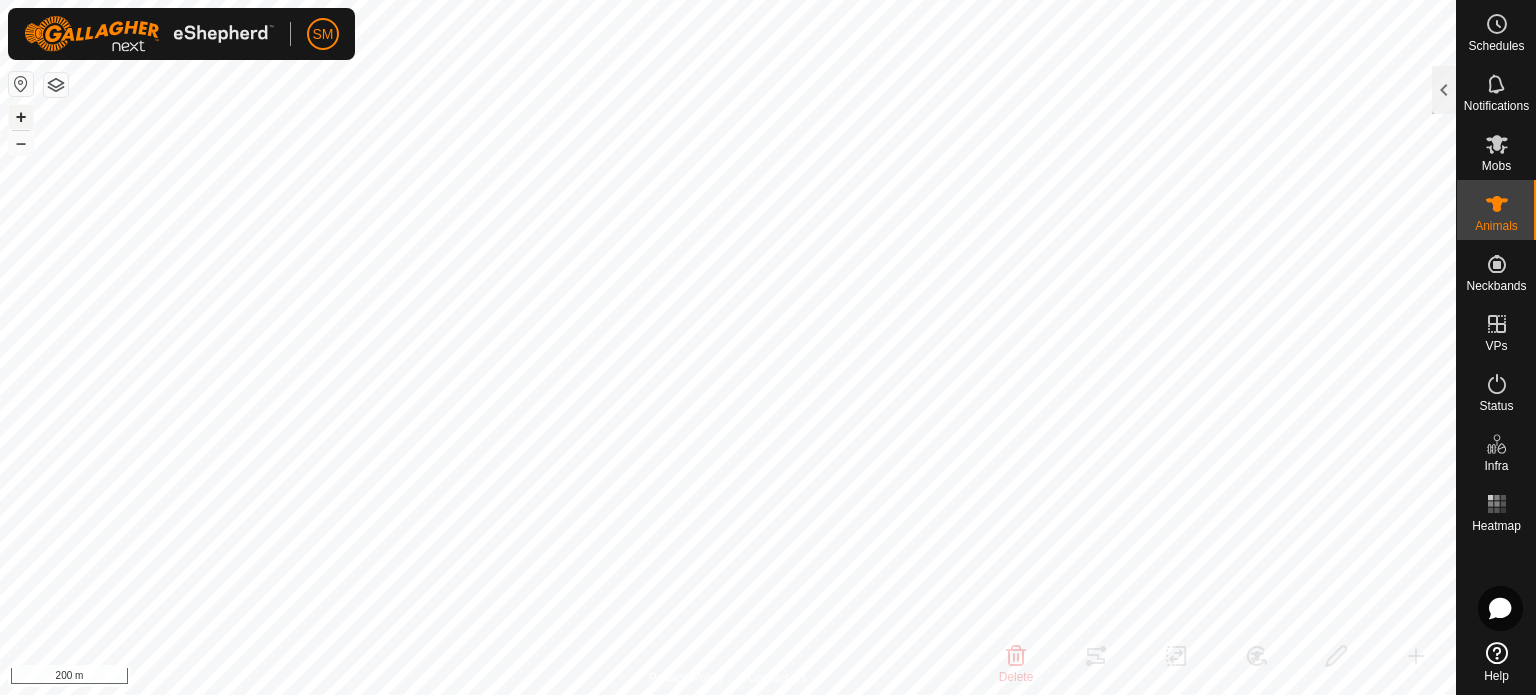 click on "+" at bounding box center [21, 117] 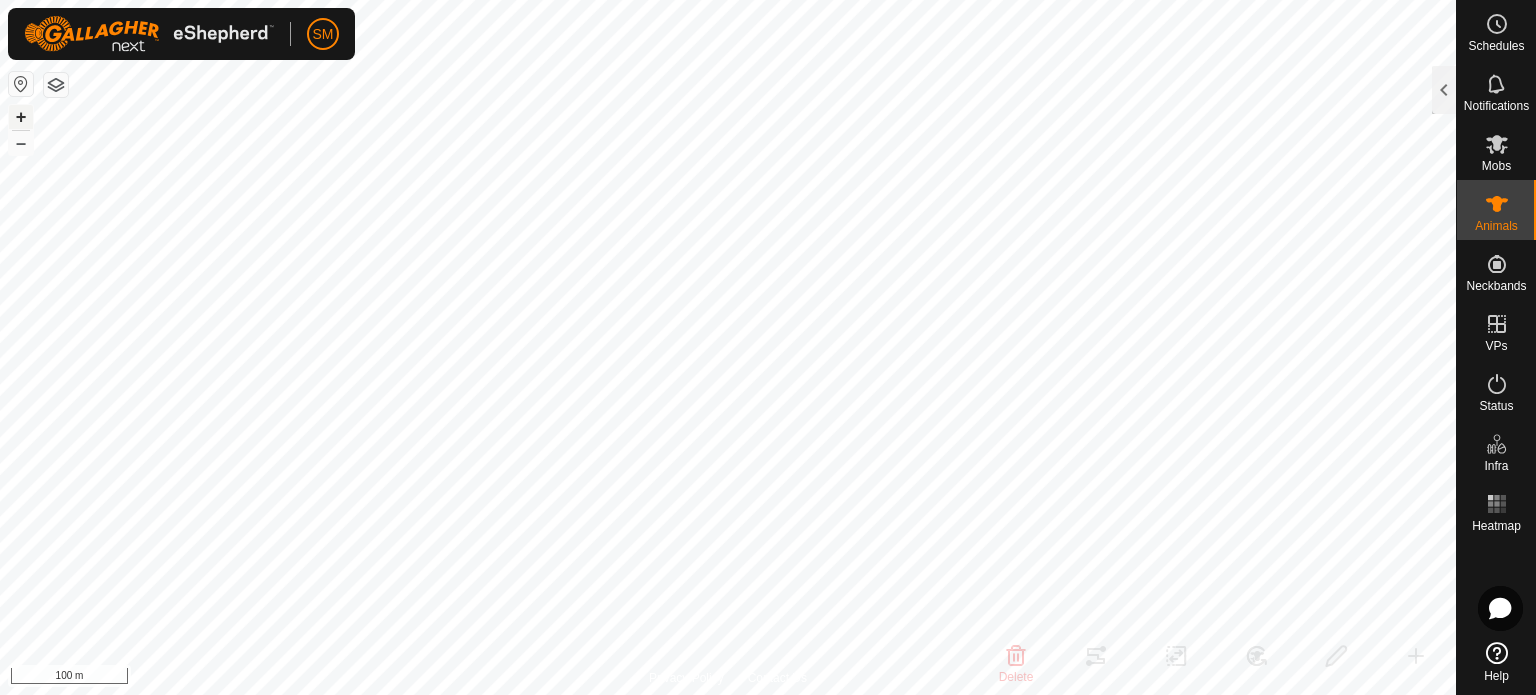 click on "+" at bounding box center [21, 117] 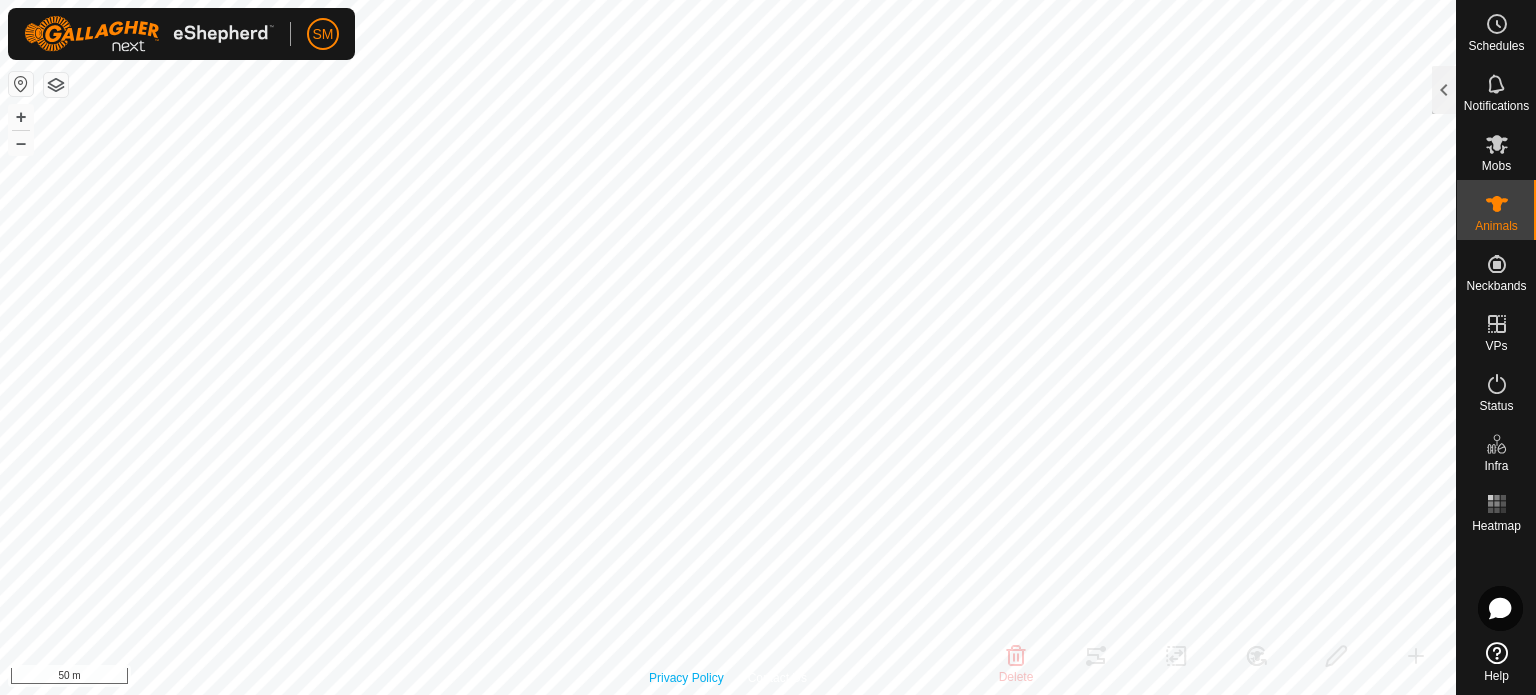 click on "Privacy Policy Contact Us
016
1176721793
[GEOGRAPHIC_DATA]
- + – ⇧ i 50 m" at bounding box center (728, 347) 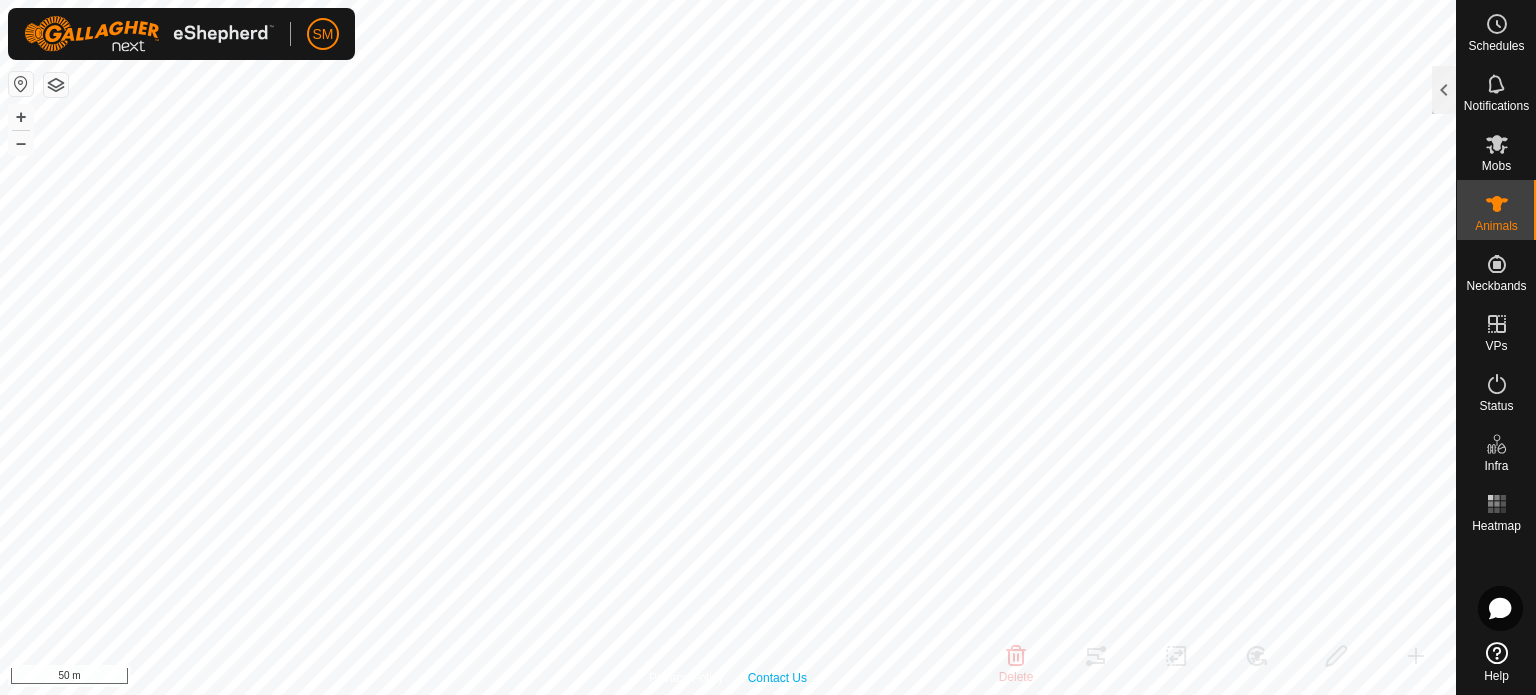 click on "Privacy Policy Contact Us
016
1176721793
[GEOGRAPHIC_DATA]
- + – ⇧ i 50 m" at bounding box center [728, 347] 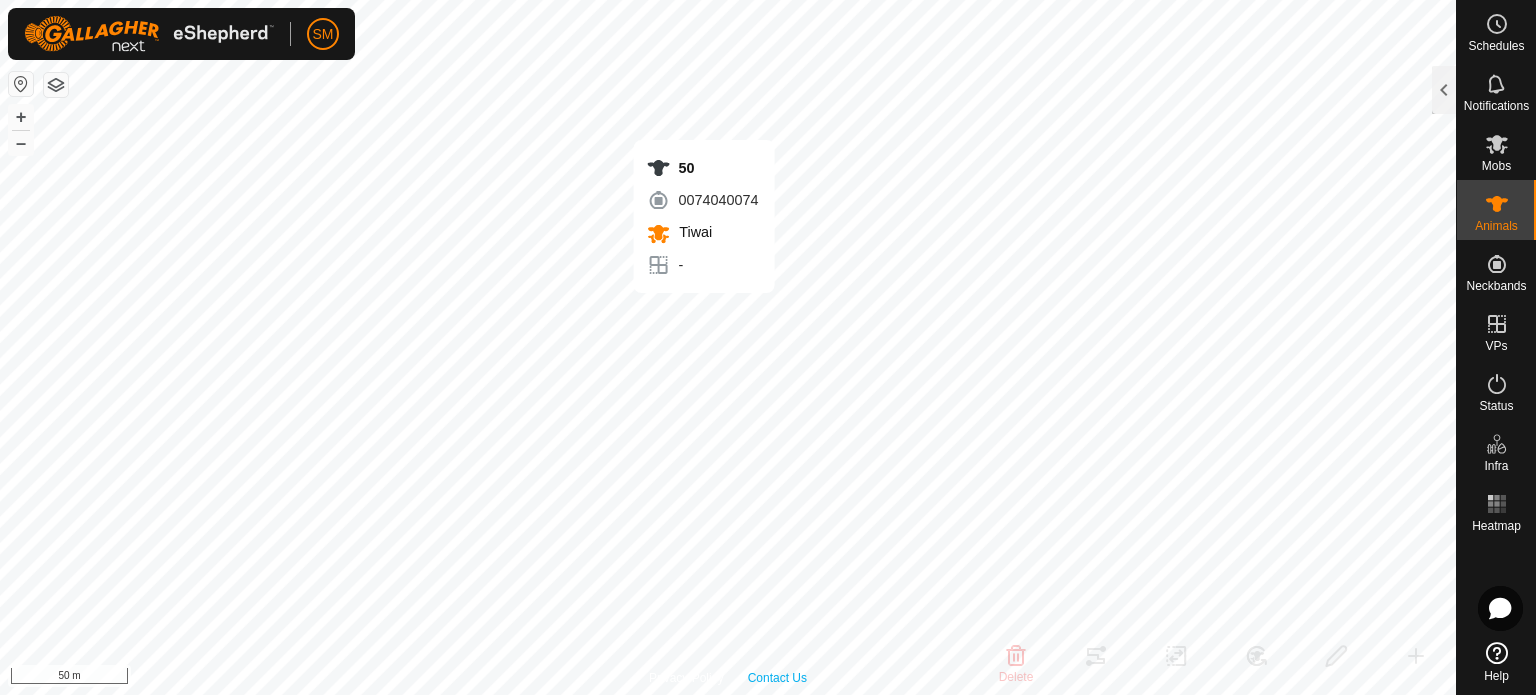 checkbox on "true" 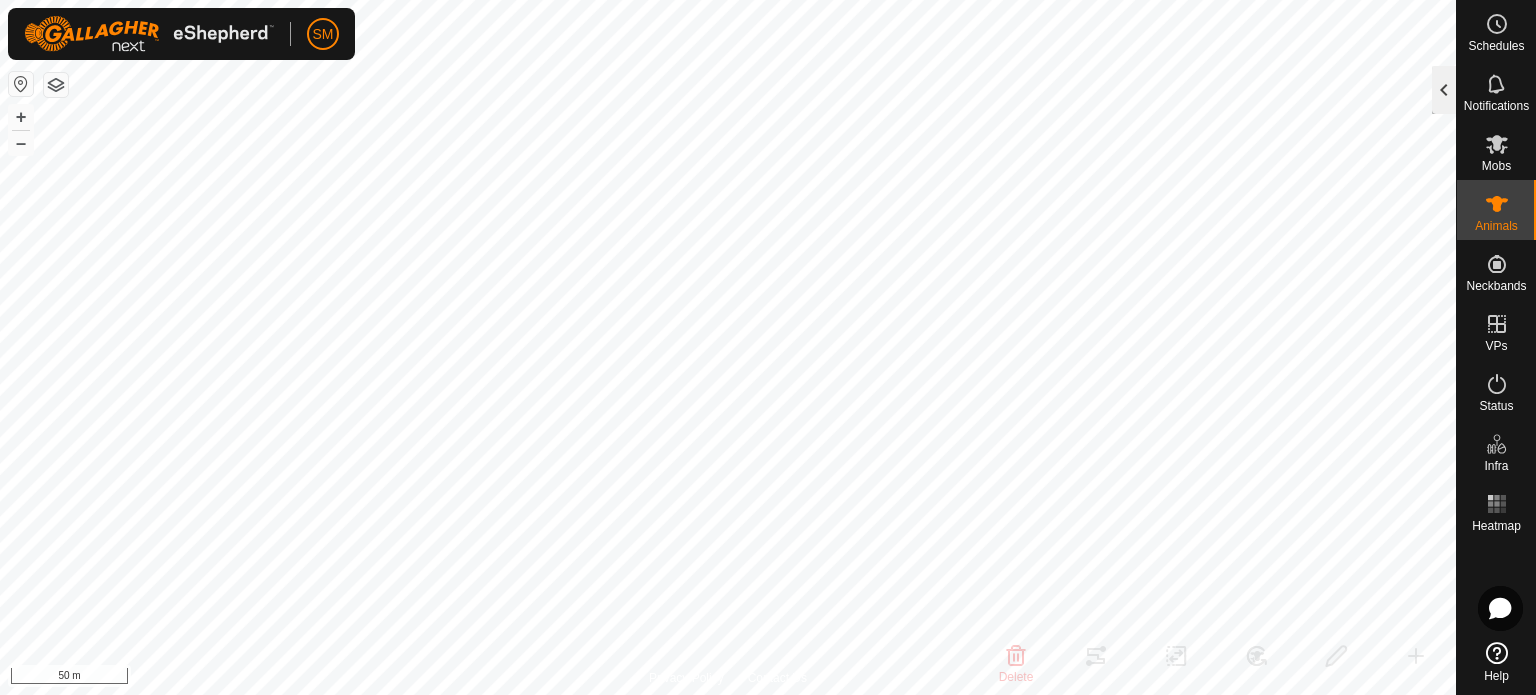 click 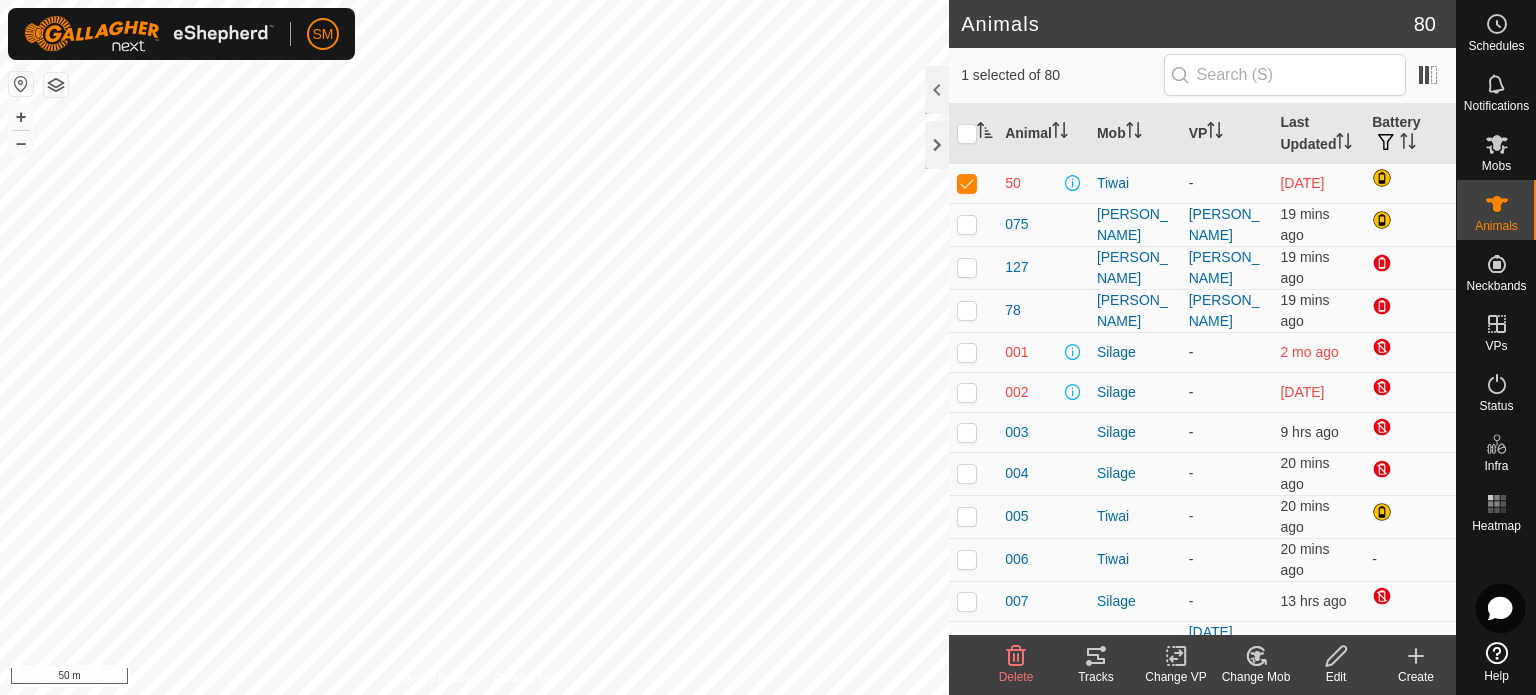 click 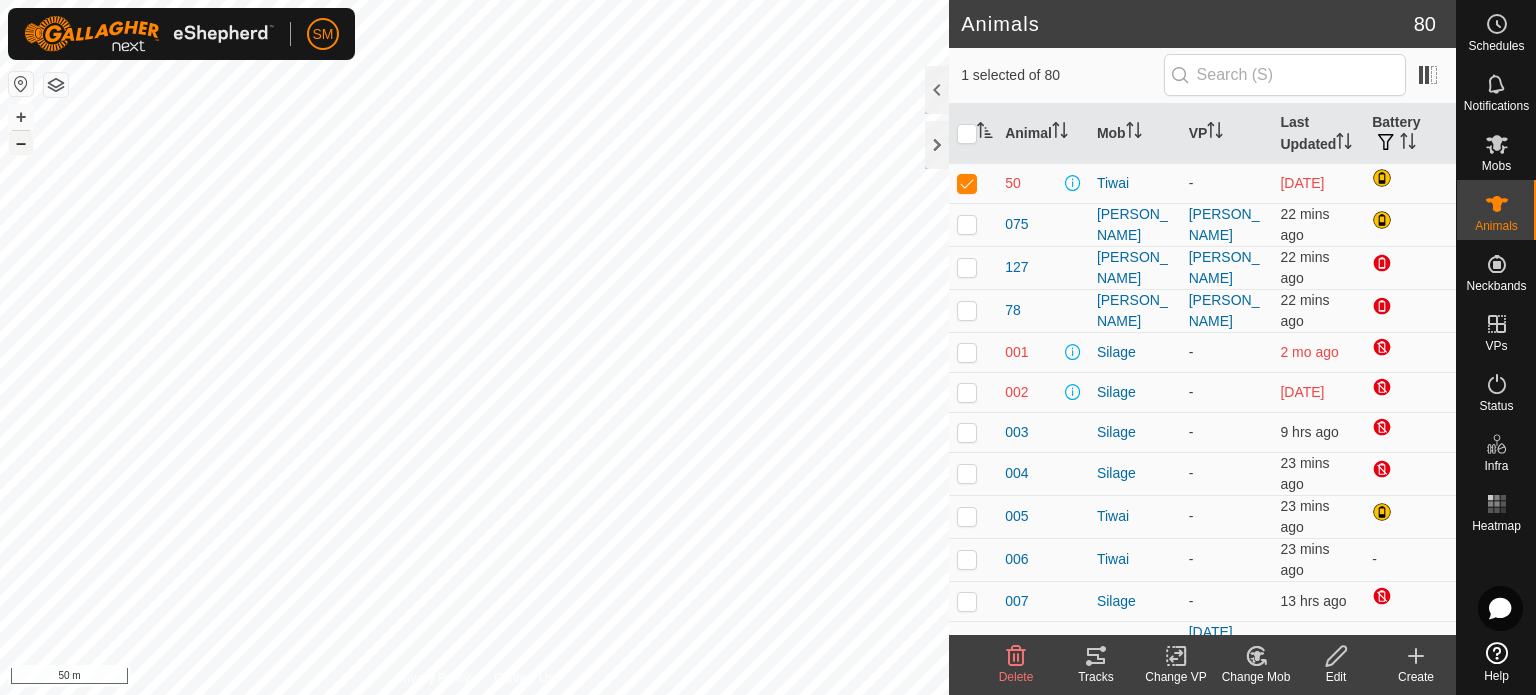 click on "–" at bounding box center (21, 143) 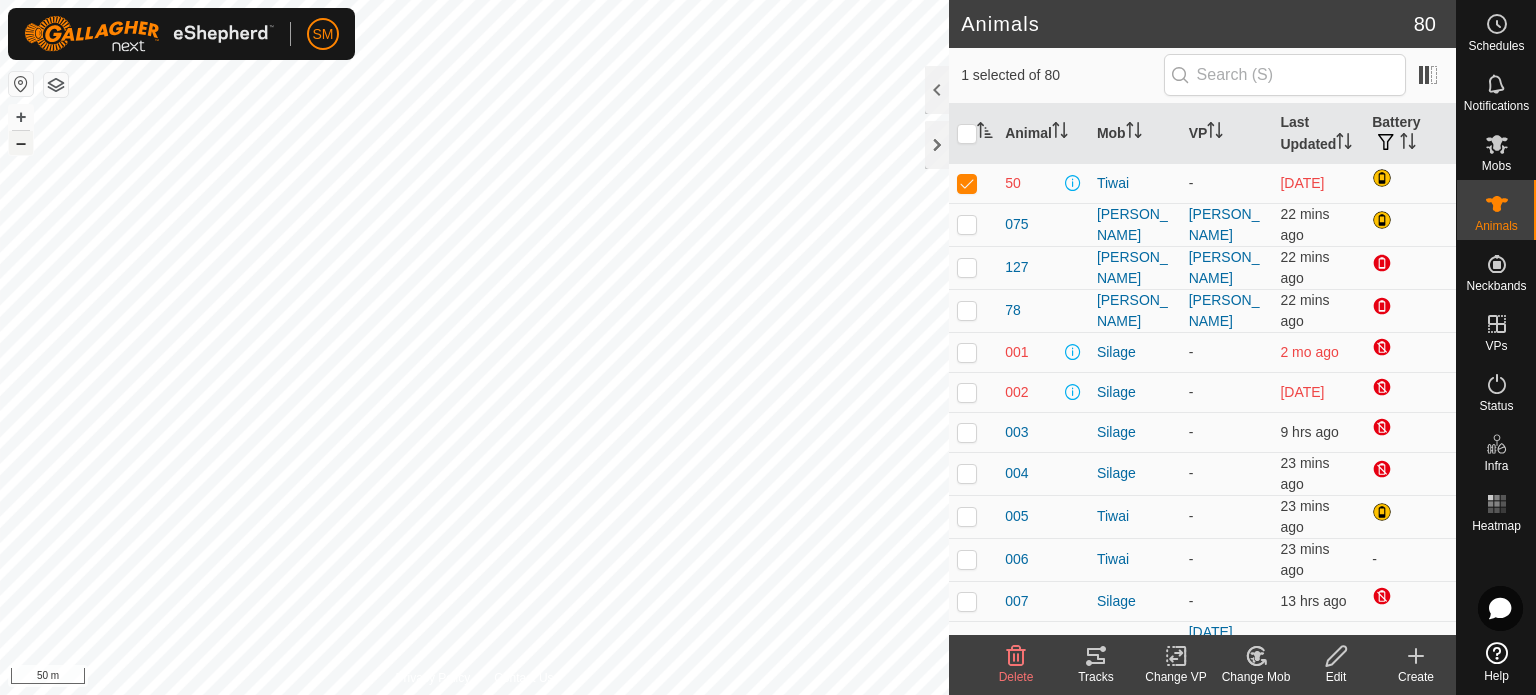 click on "–" at bounding box center [21, 143] 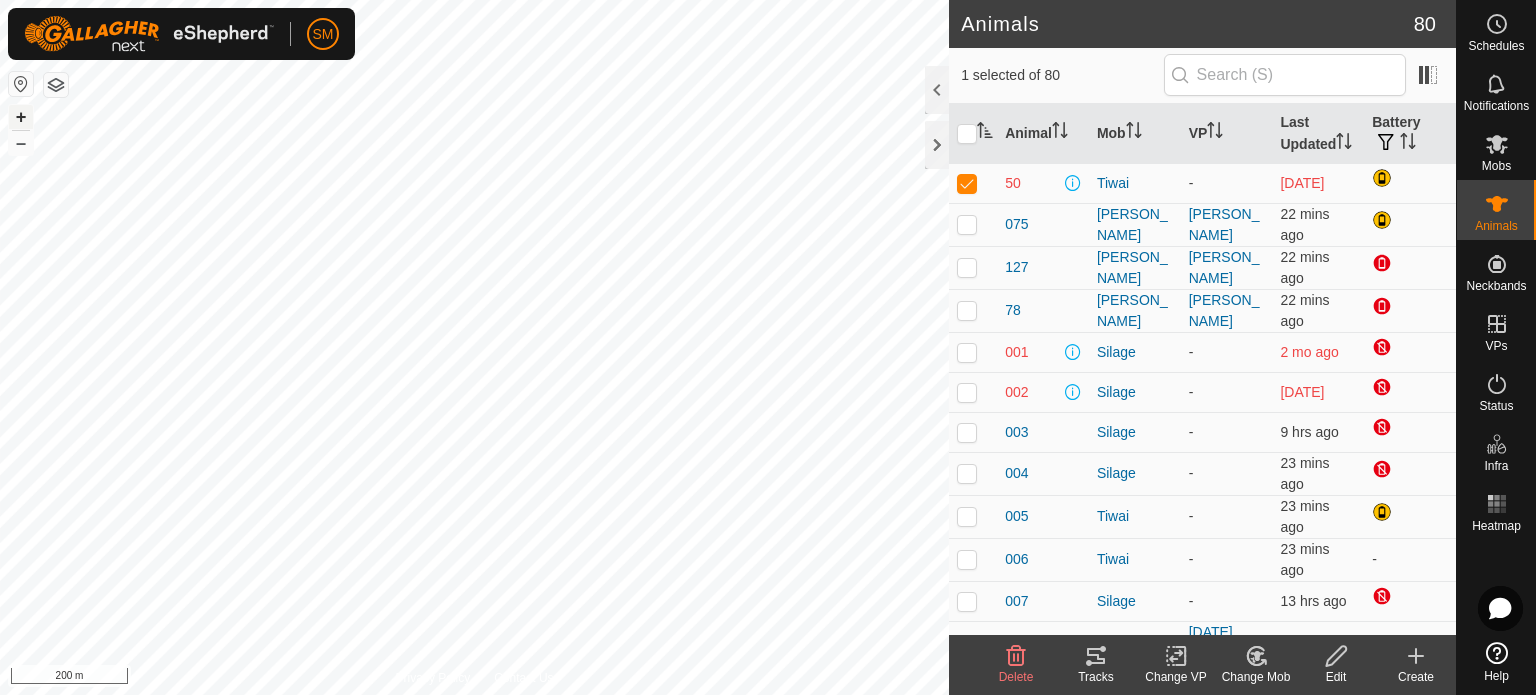 click on "+" at bounding box center (21, 117) 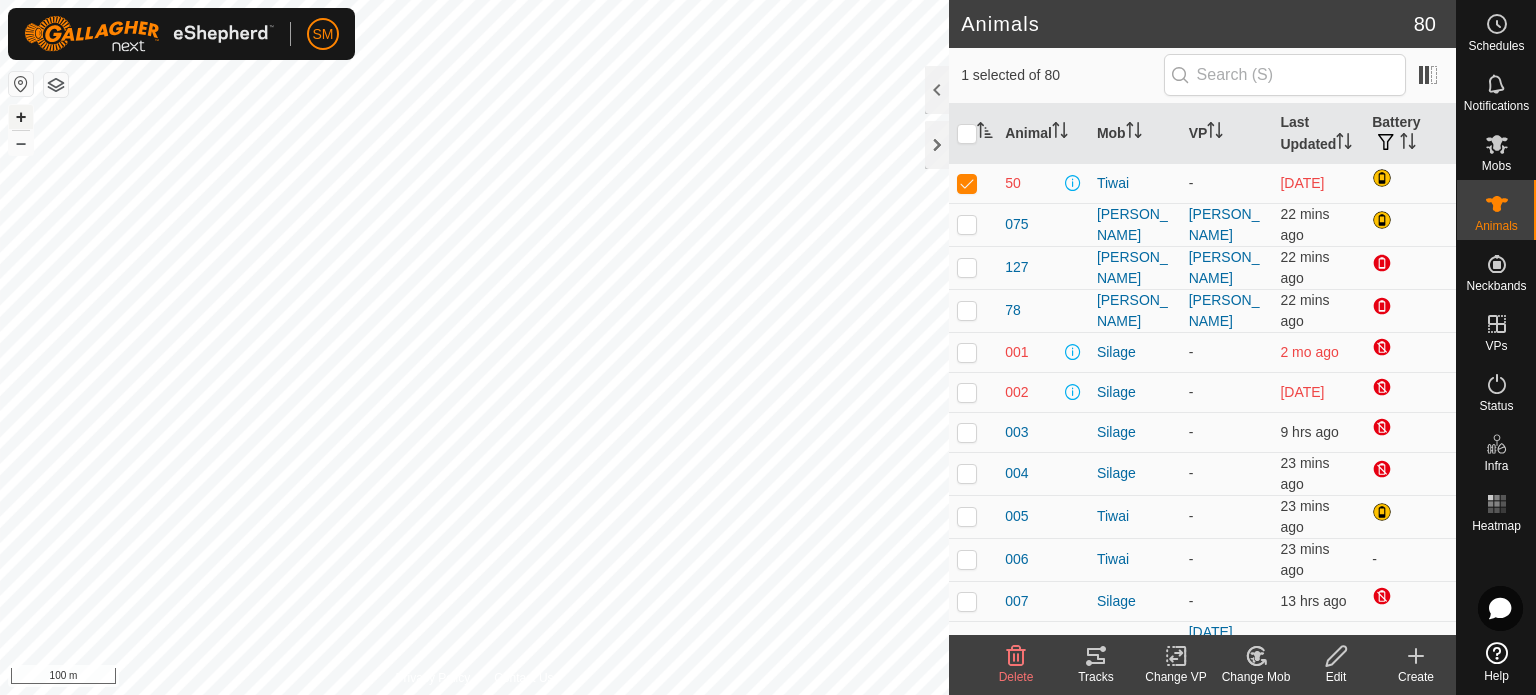 click on "+" at bounding box center [21, 117] 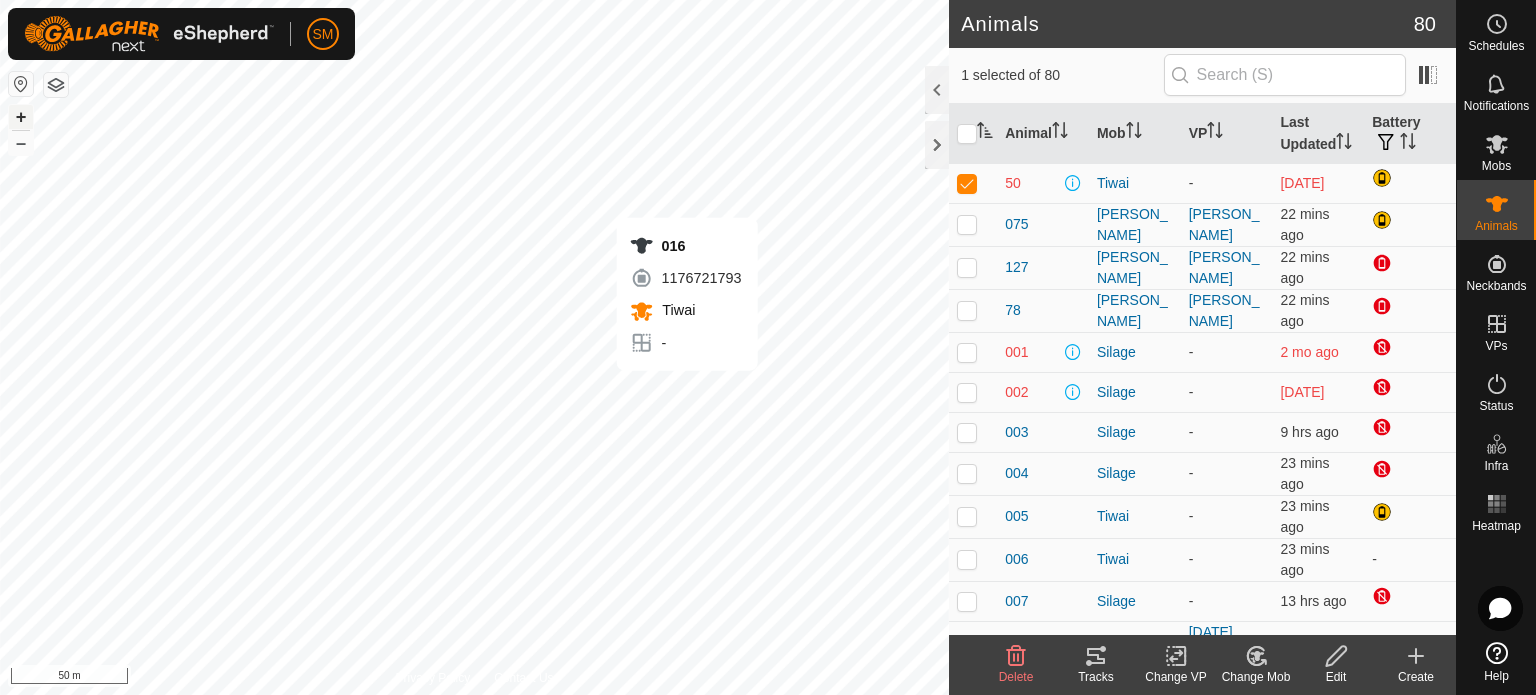 checkbox on "true" 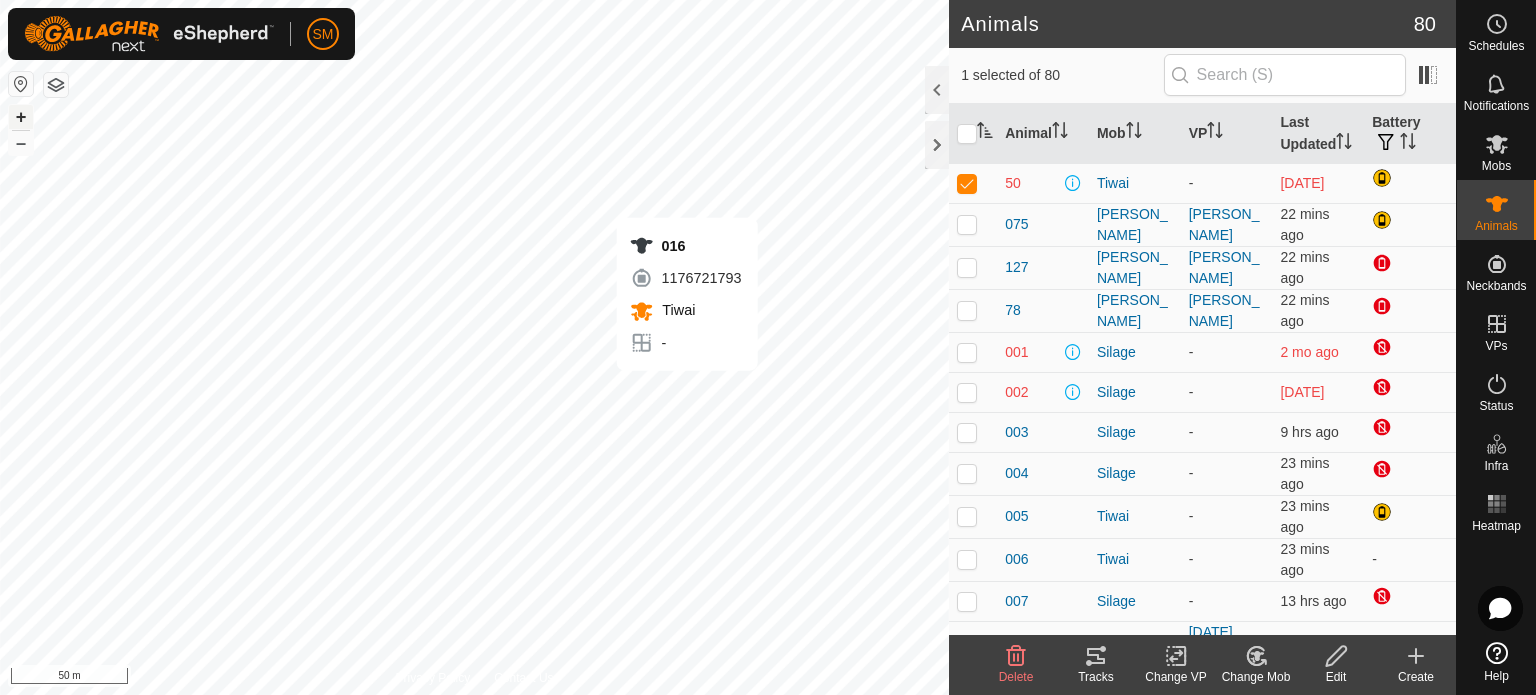 checkbox on "false" 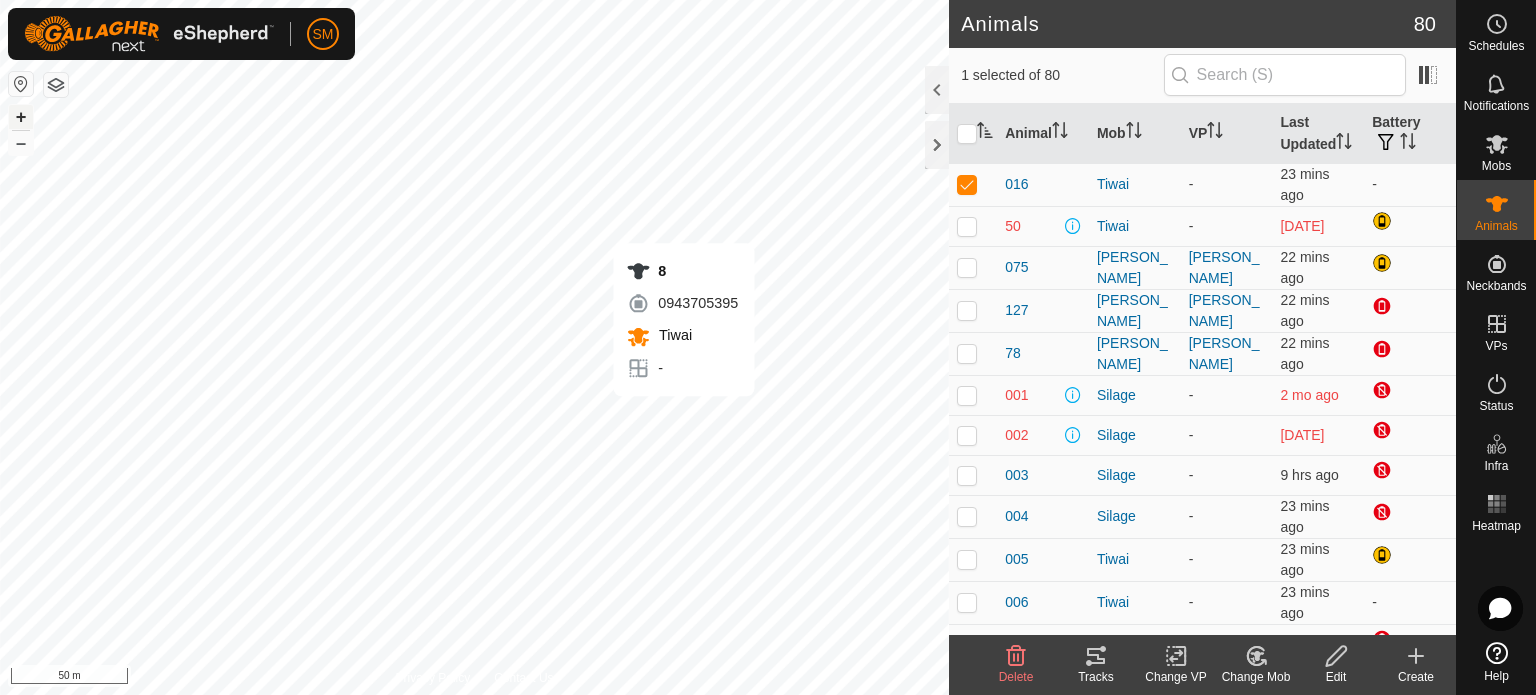 checkbox on "true" 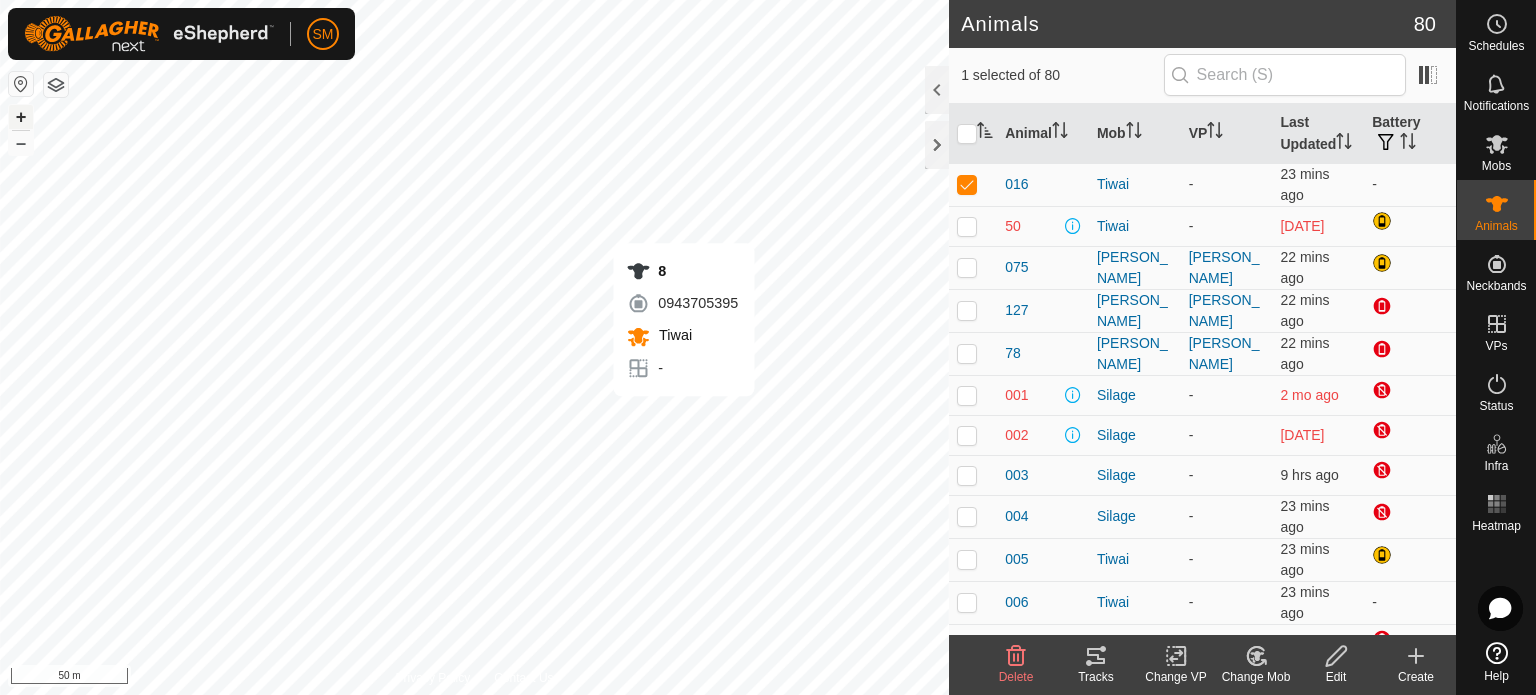 checkbox on "false" 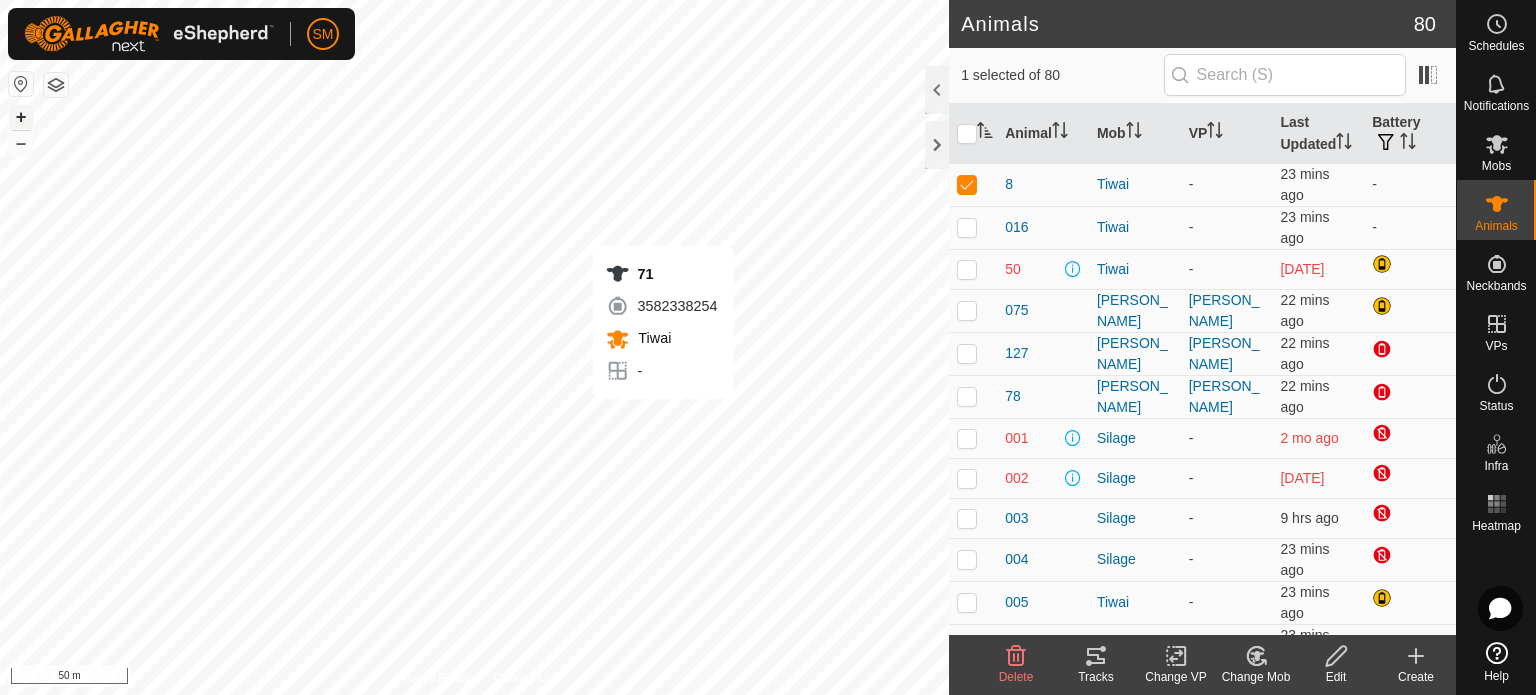 checkbox on "true" 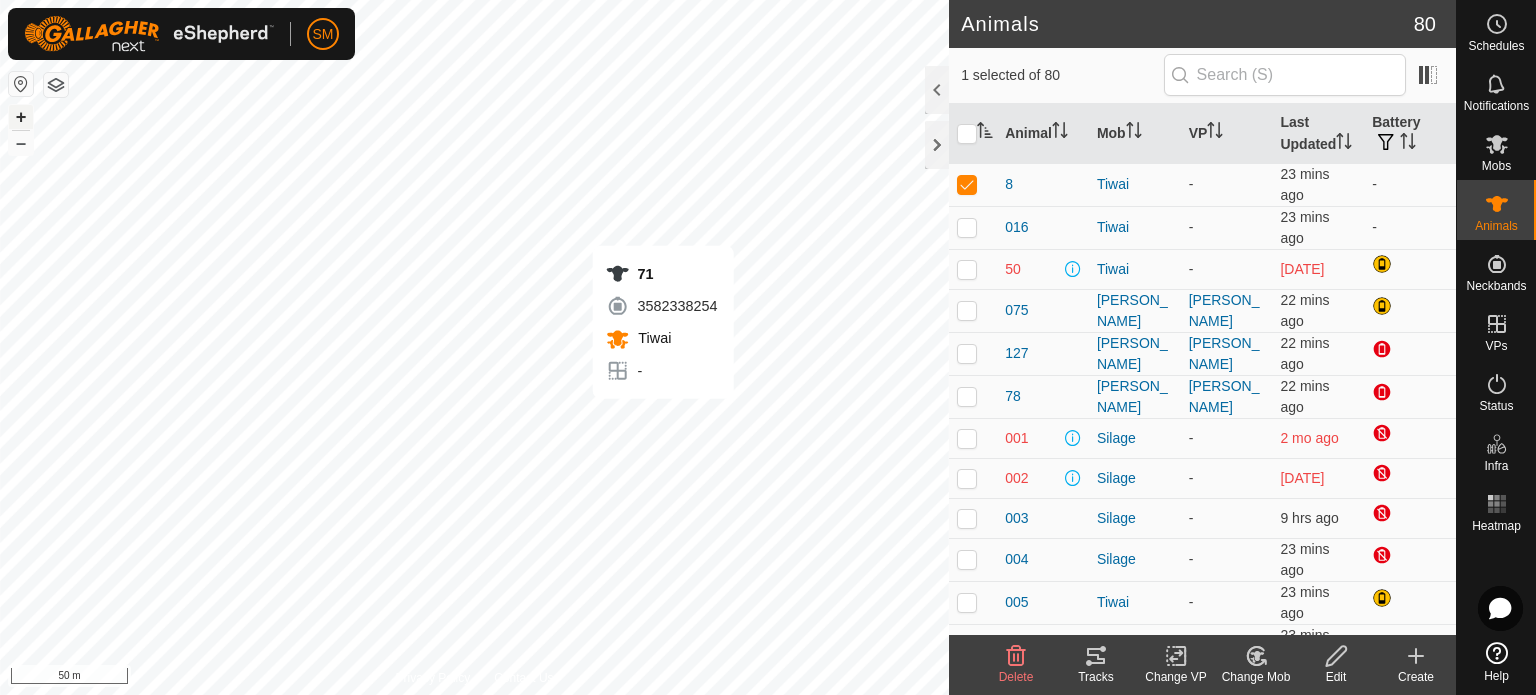 checkbox on "false" 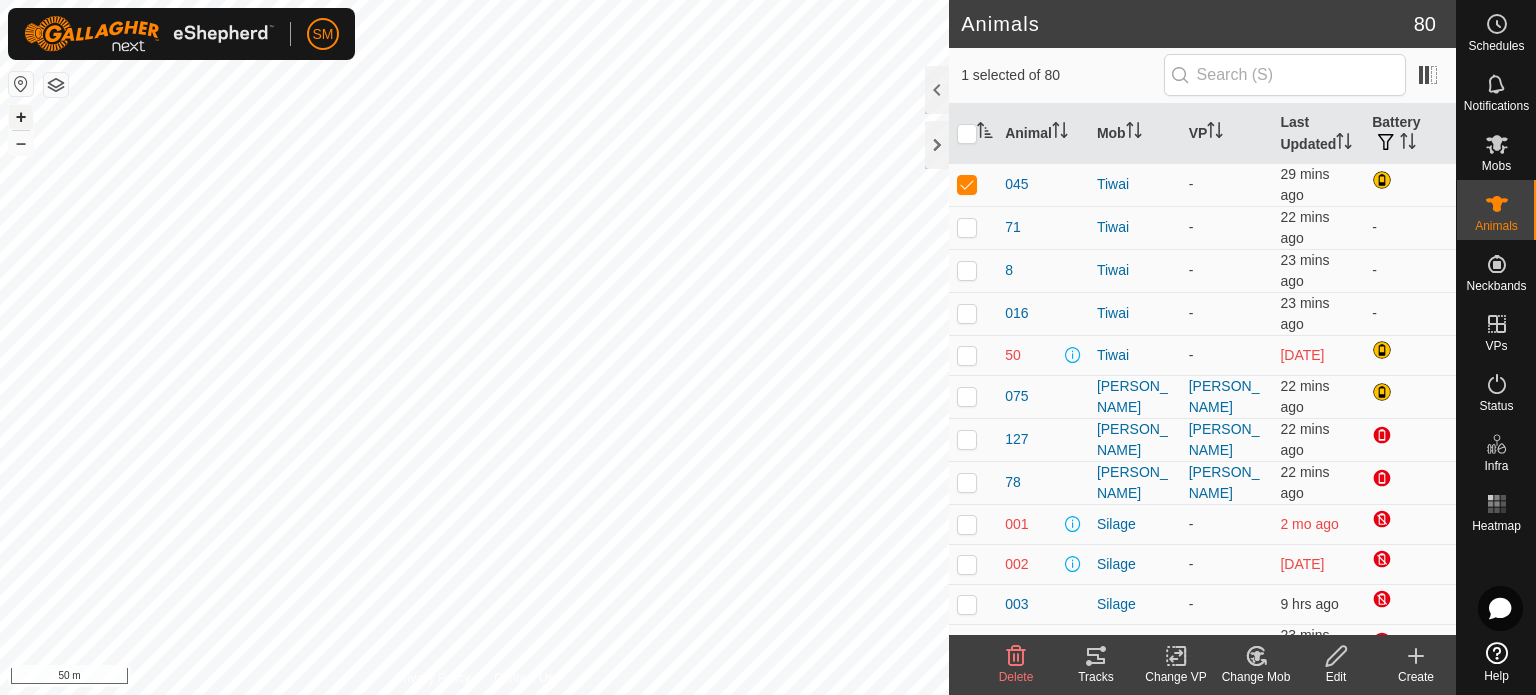 checkbox on "false" 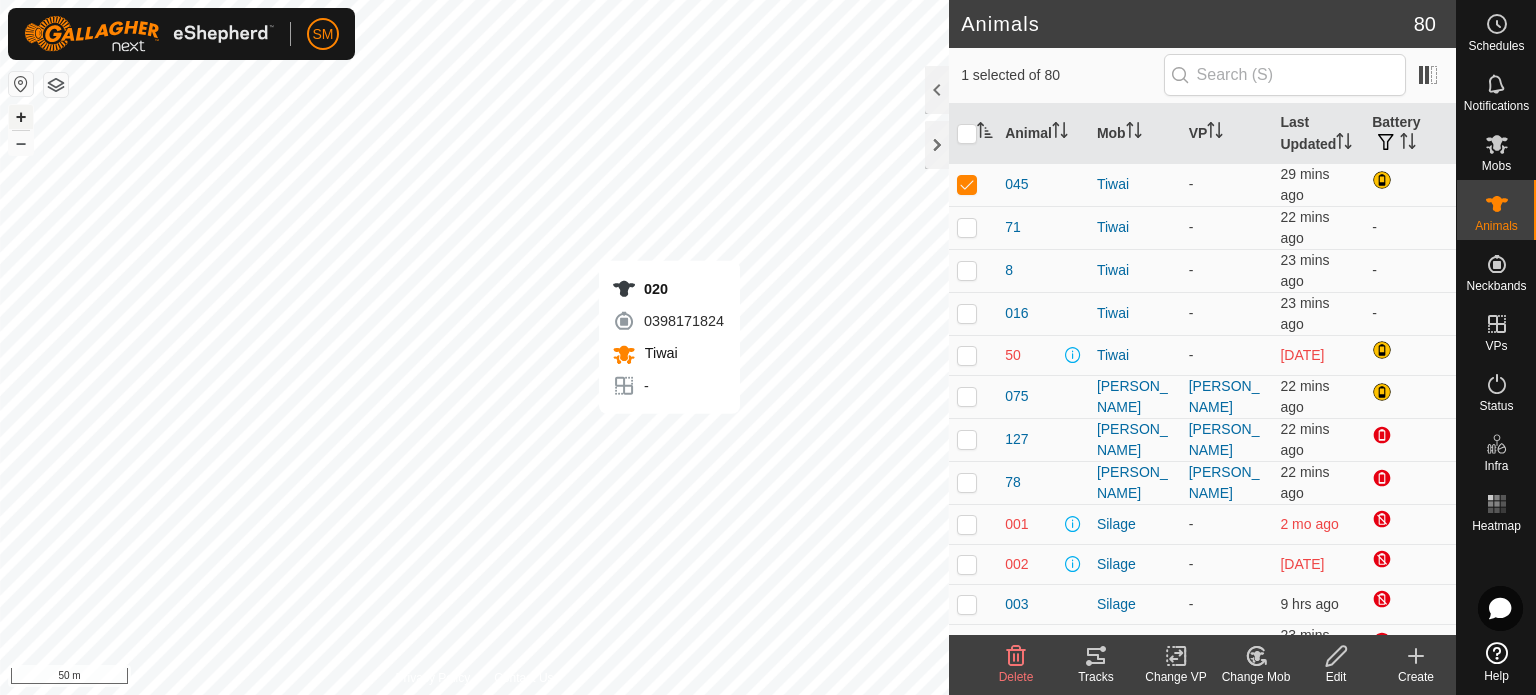 checkbox on "true" 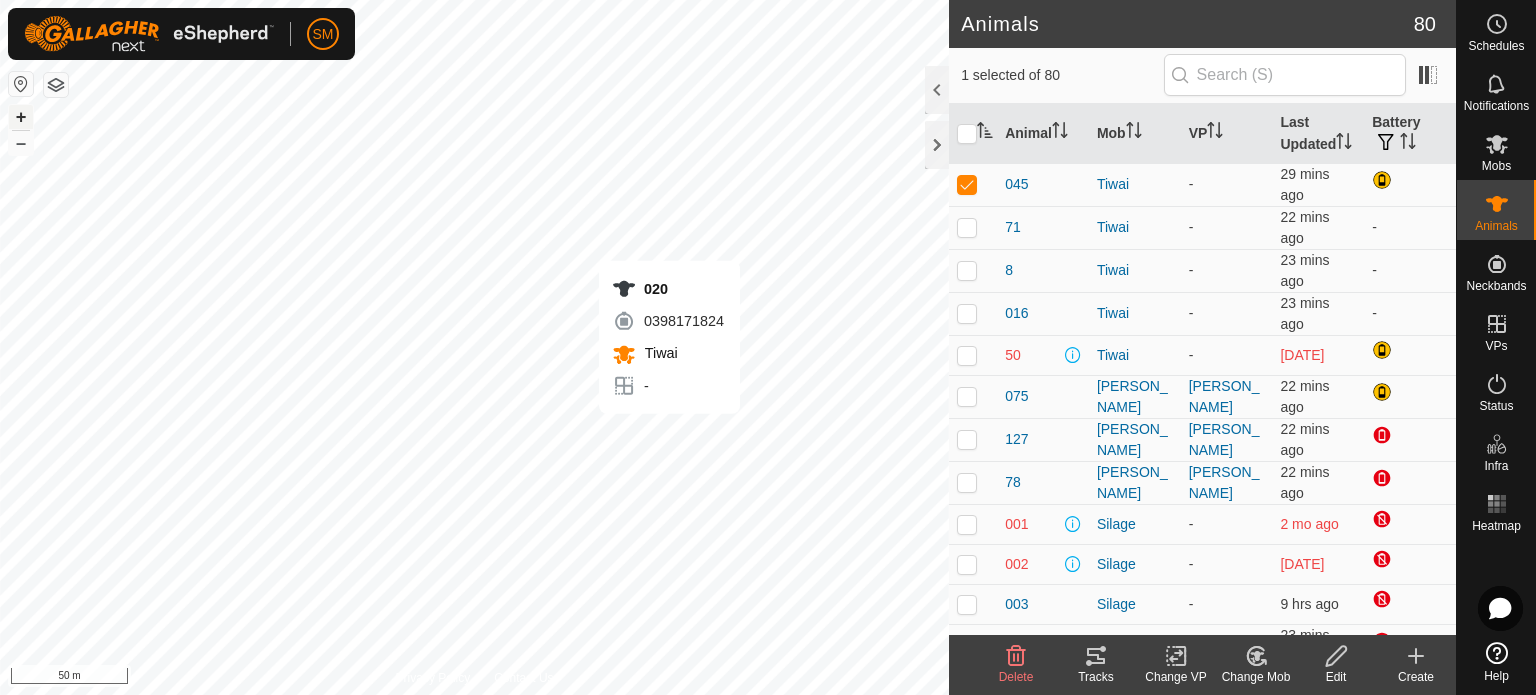 checkbox on "false" 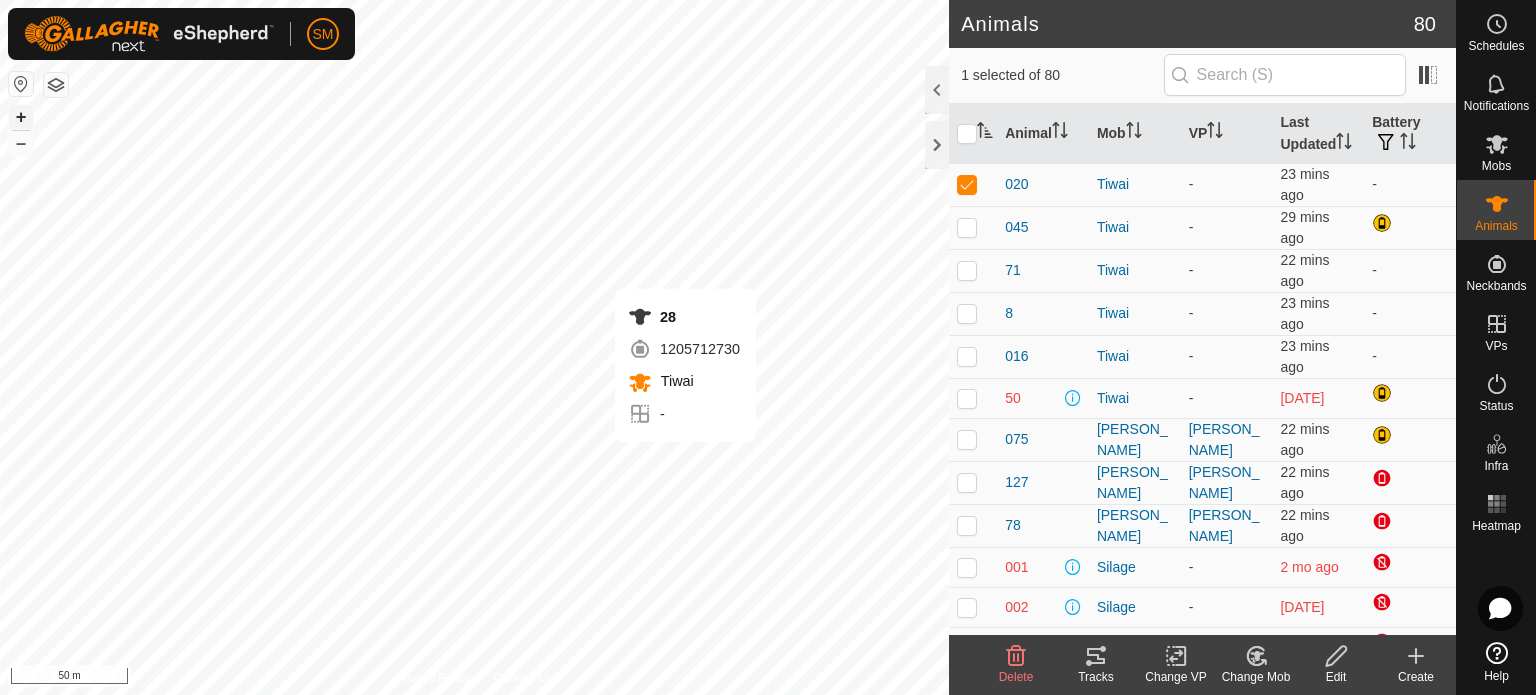 checkbox on "true" 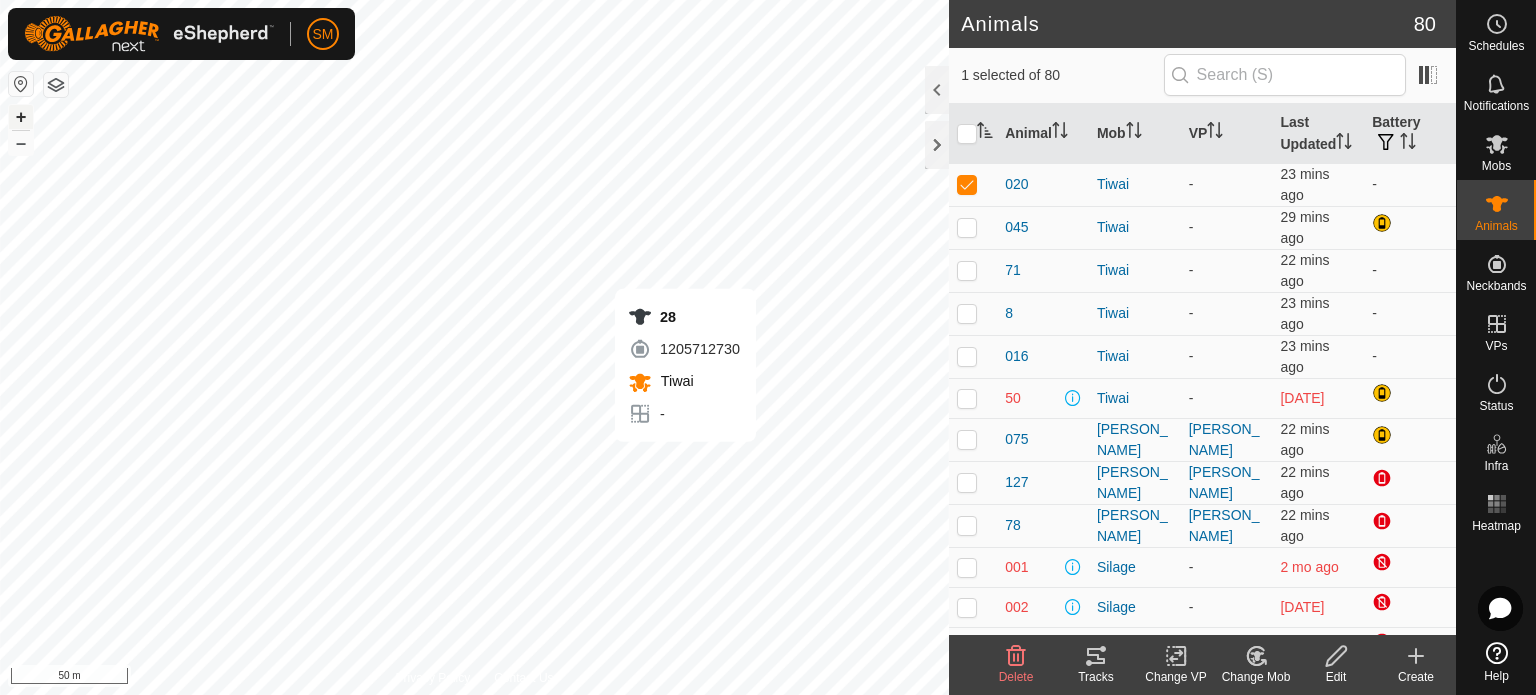 checkbox on "false" 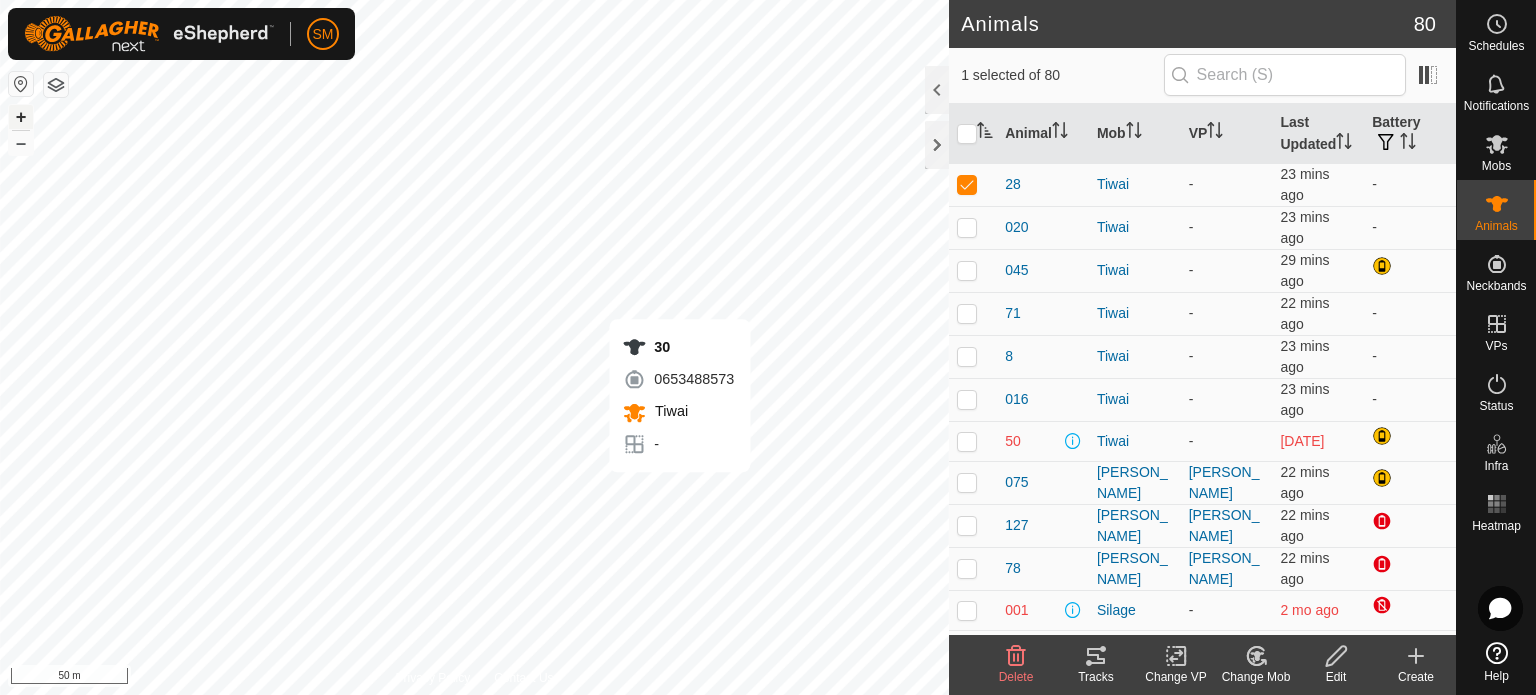 checkbox on "true" 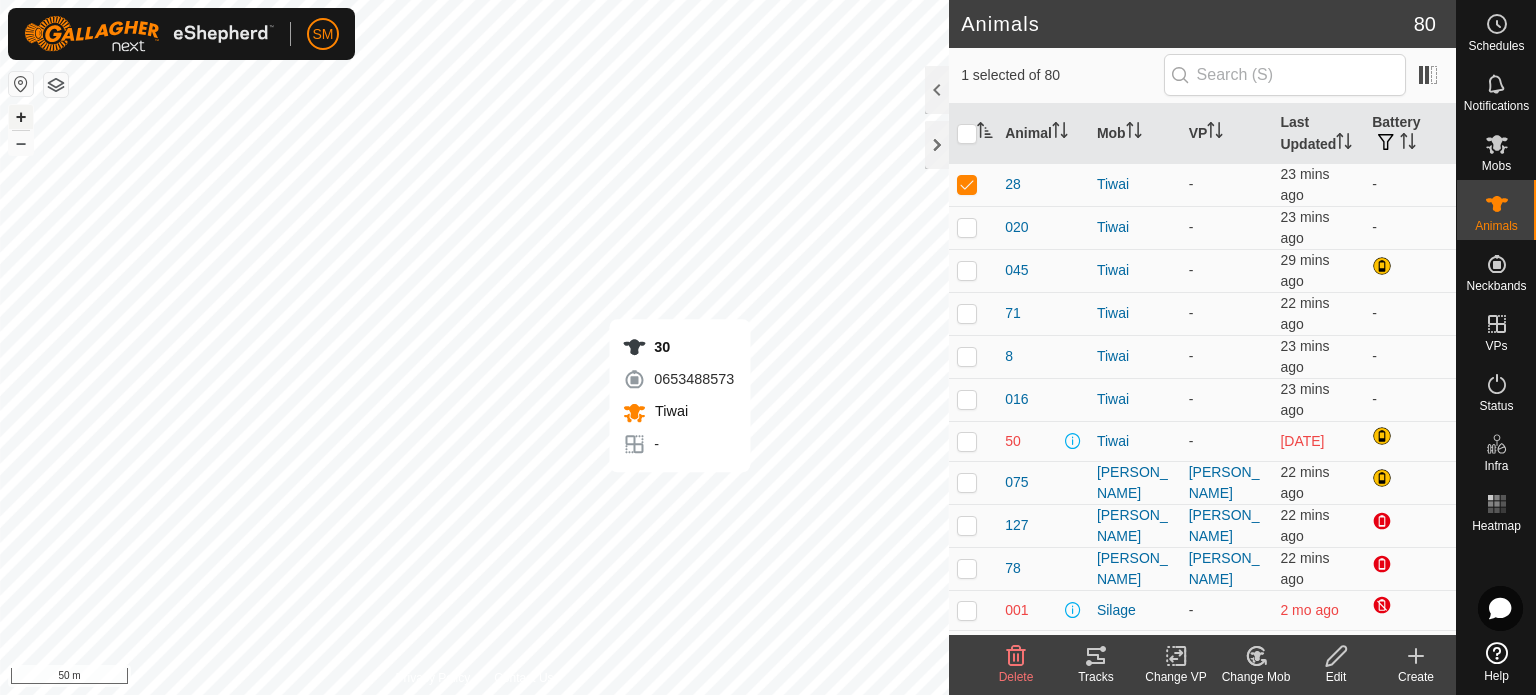 checkbox on "false" 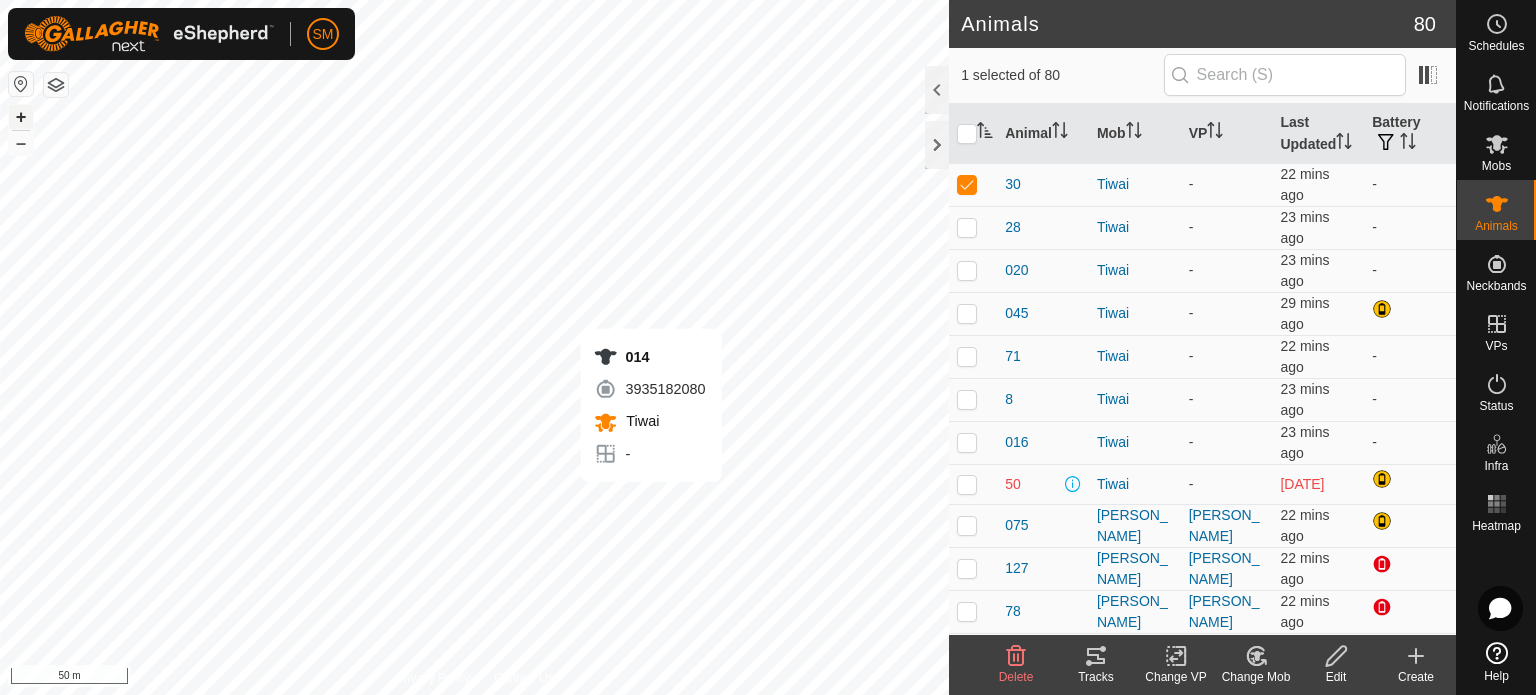 checkbox on "true" 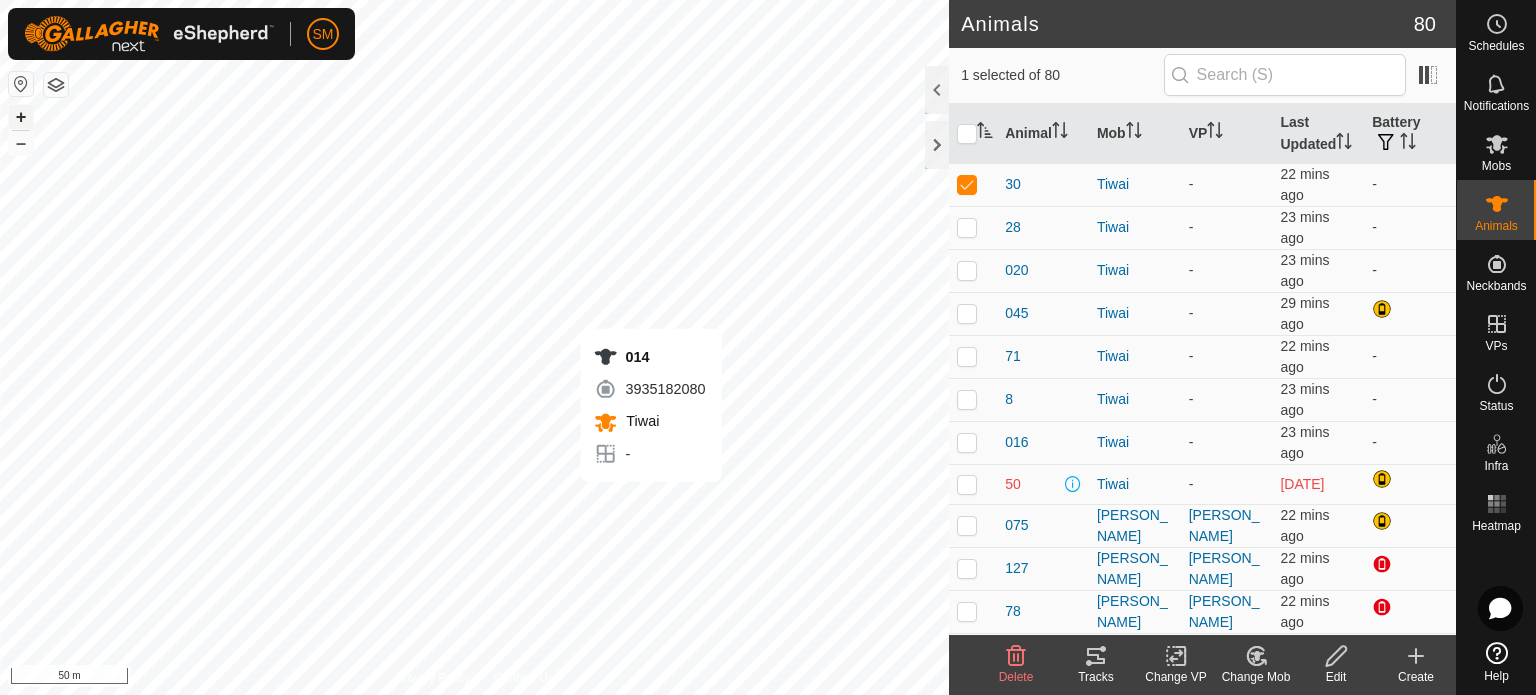 checkbox on "false" 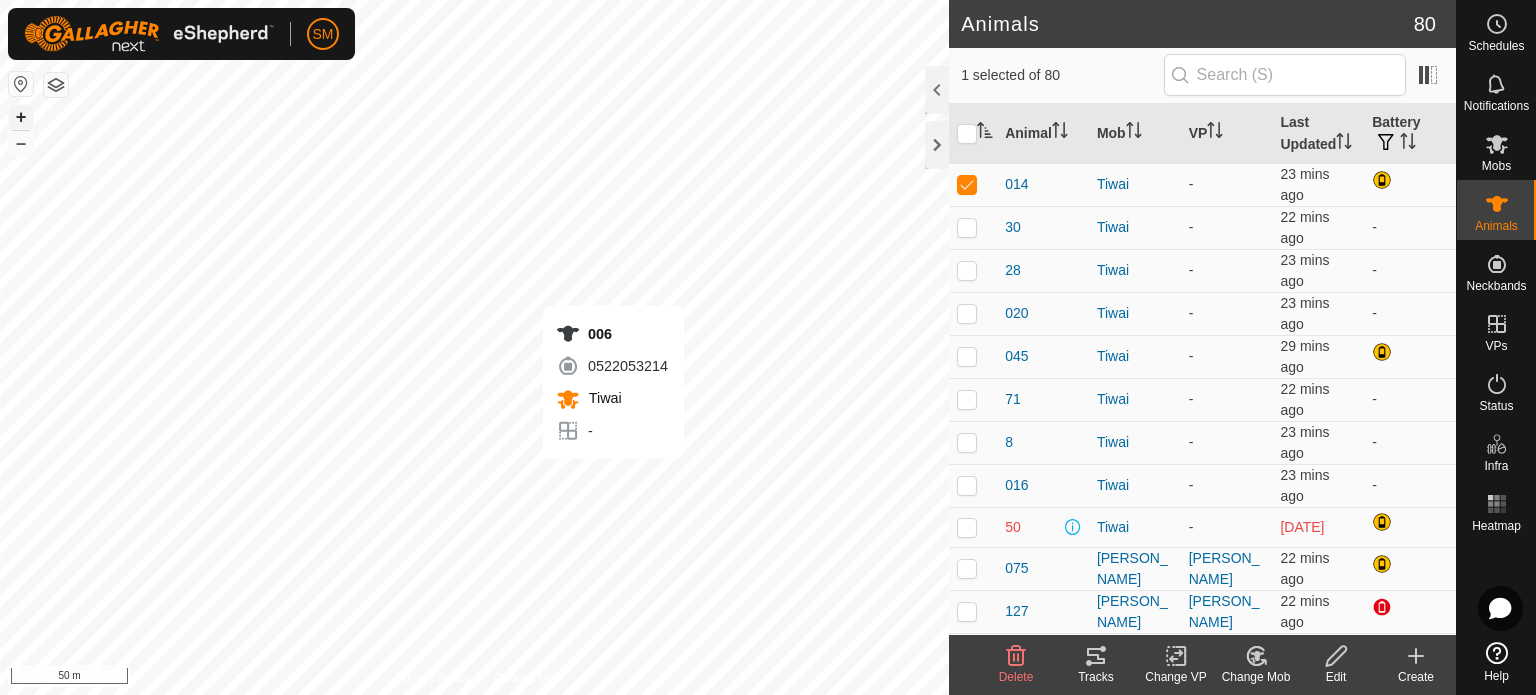 checkbox on "true" 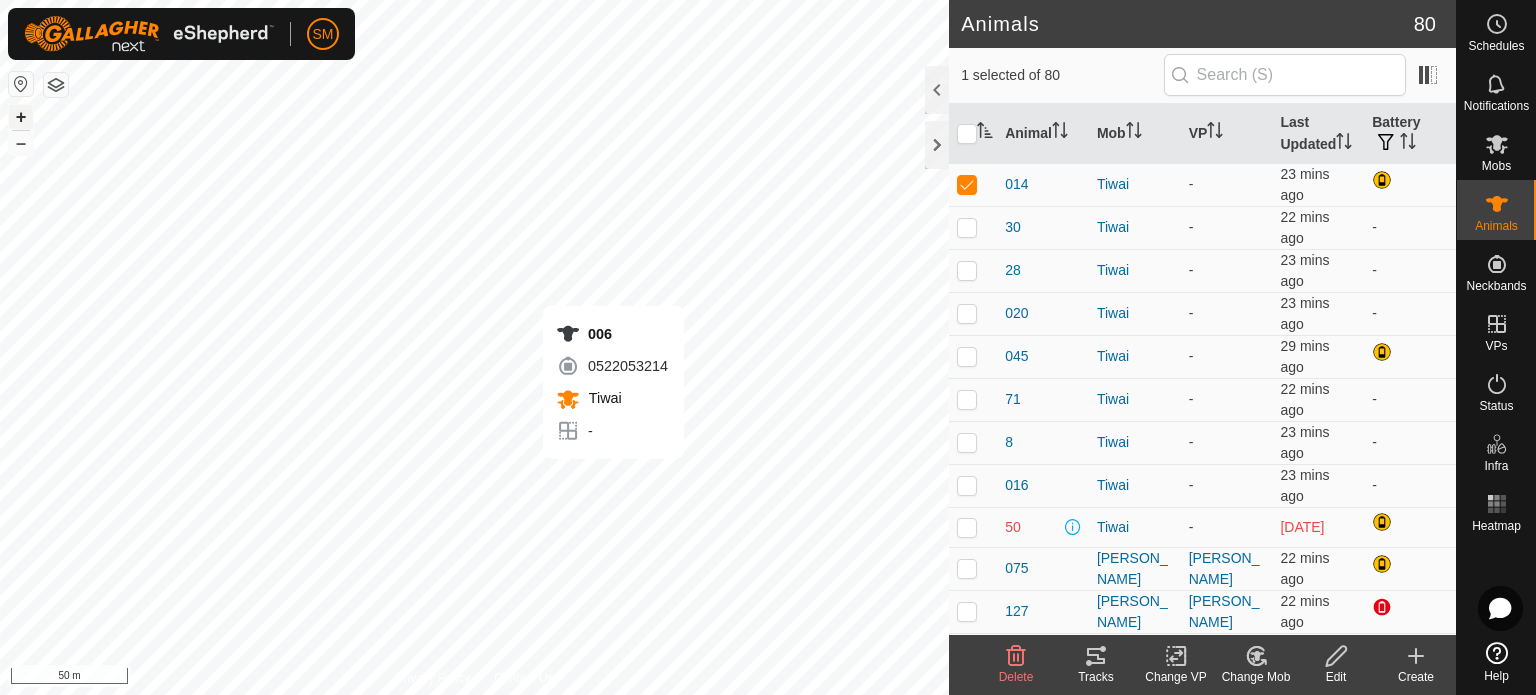 checkbox on "false" 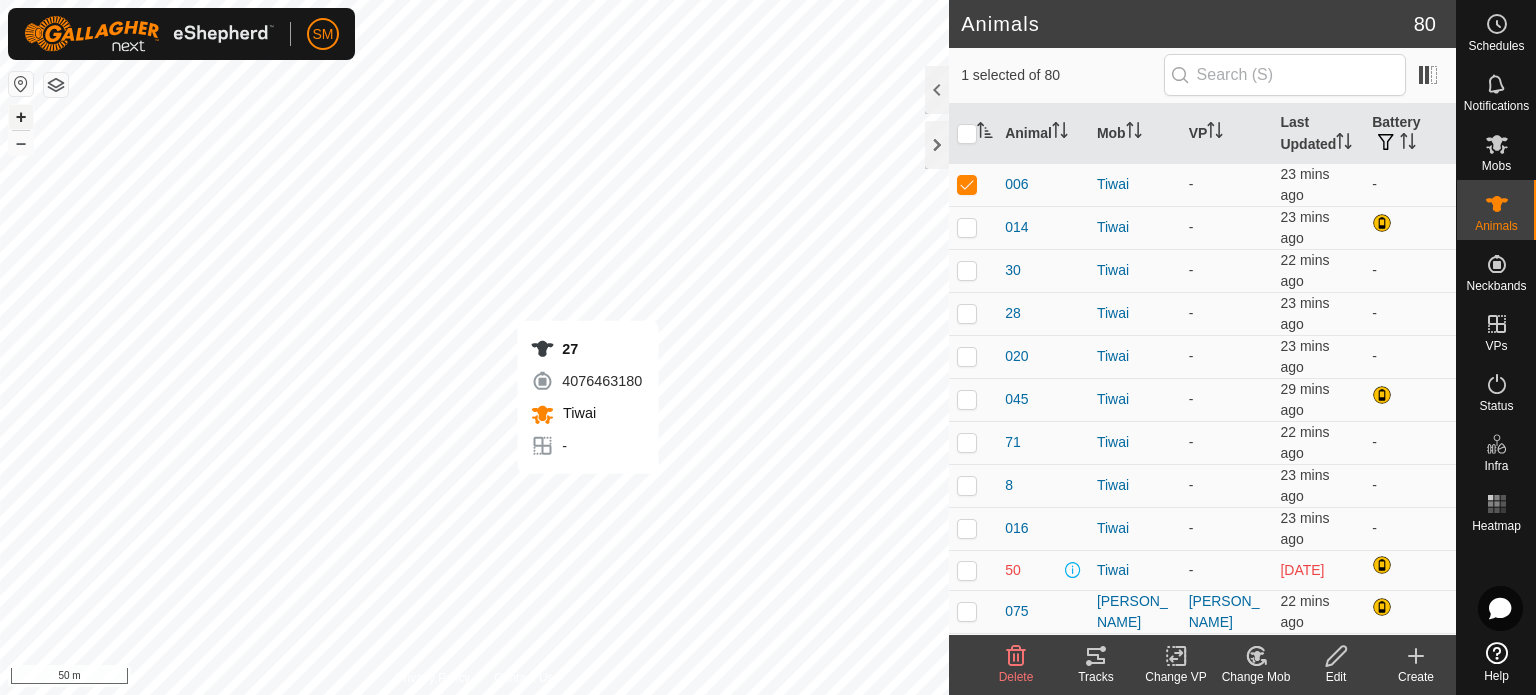 checkbox on "true" 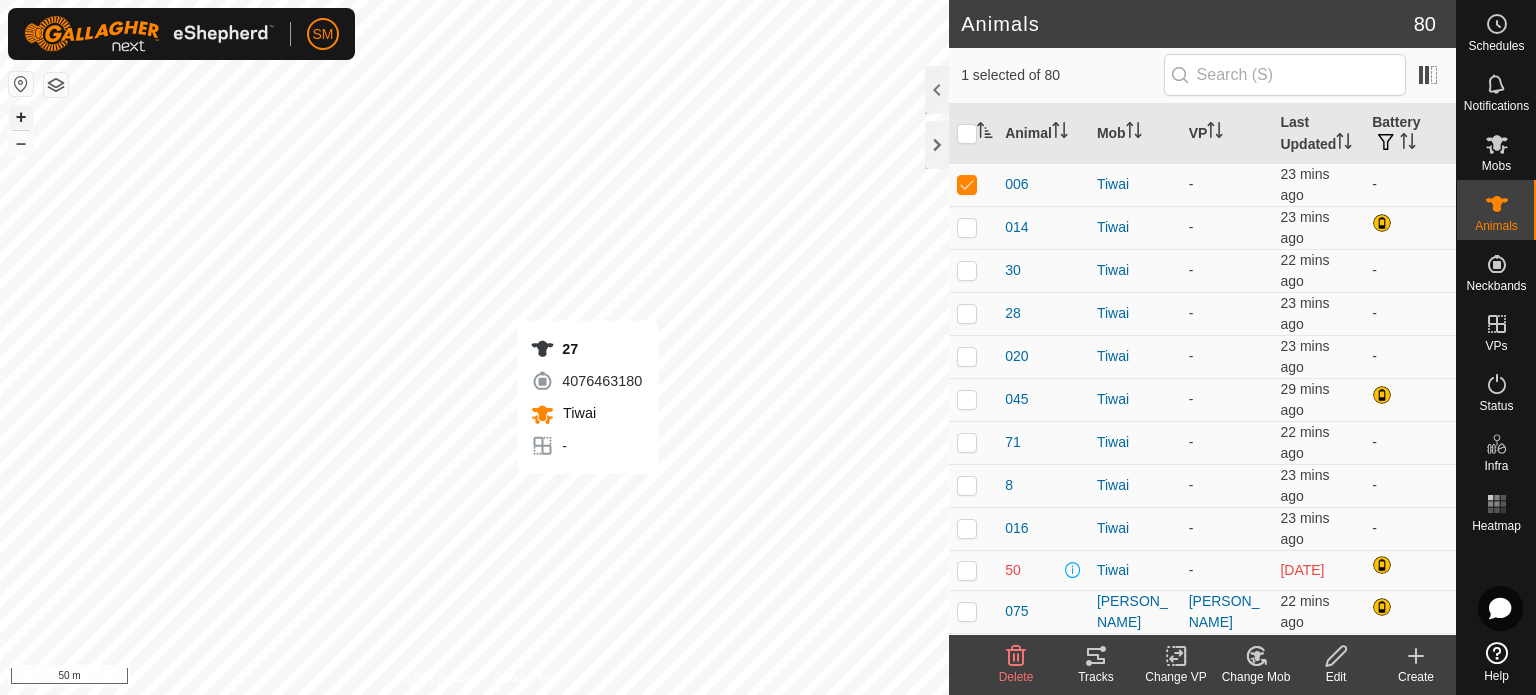 checkbox on "false" 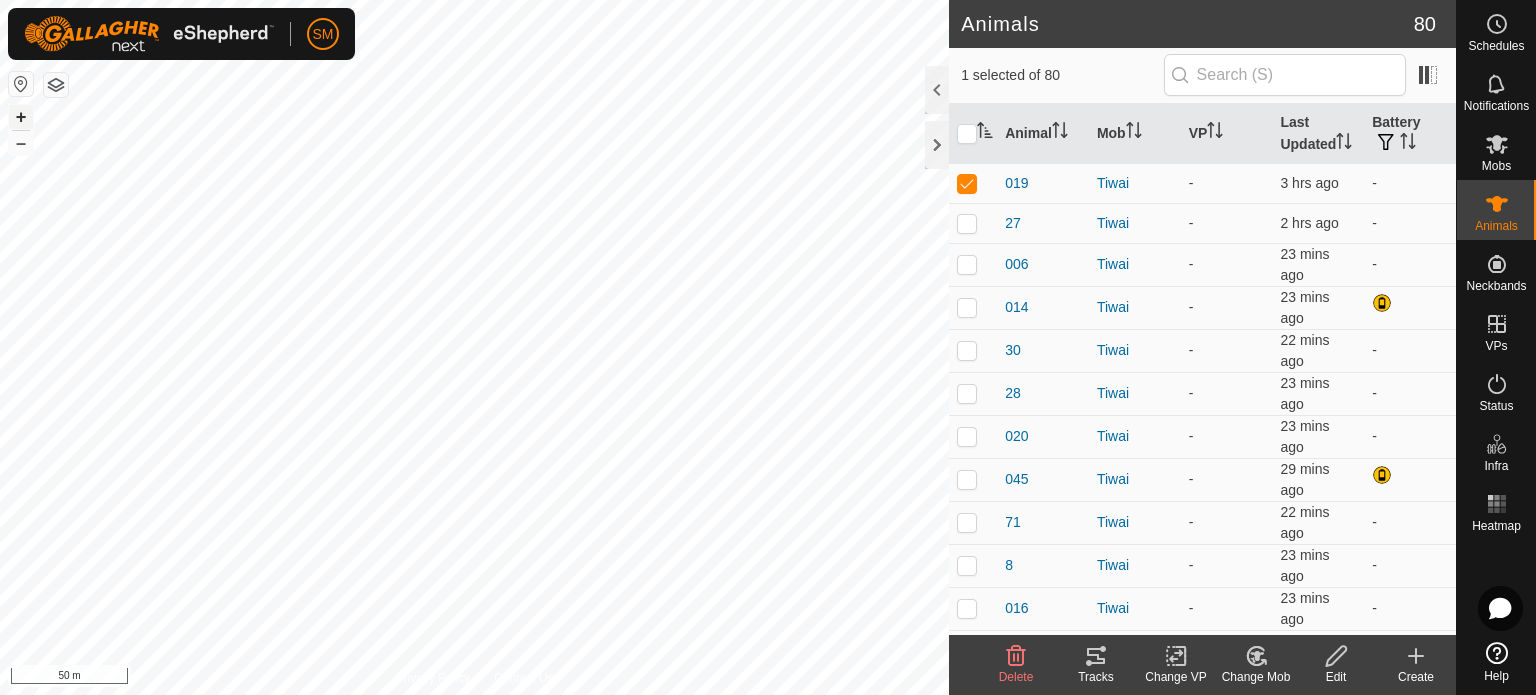 checkbox on "false" 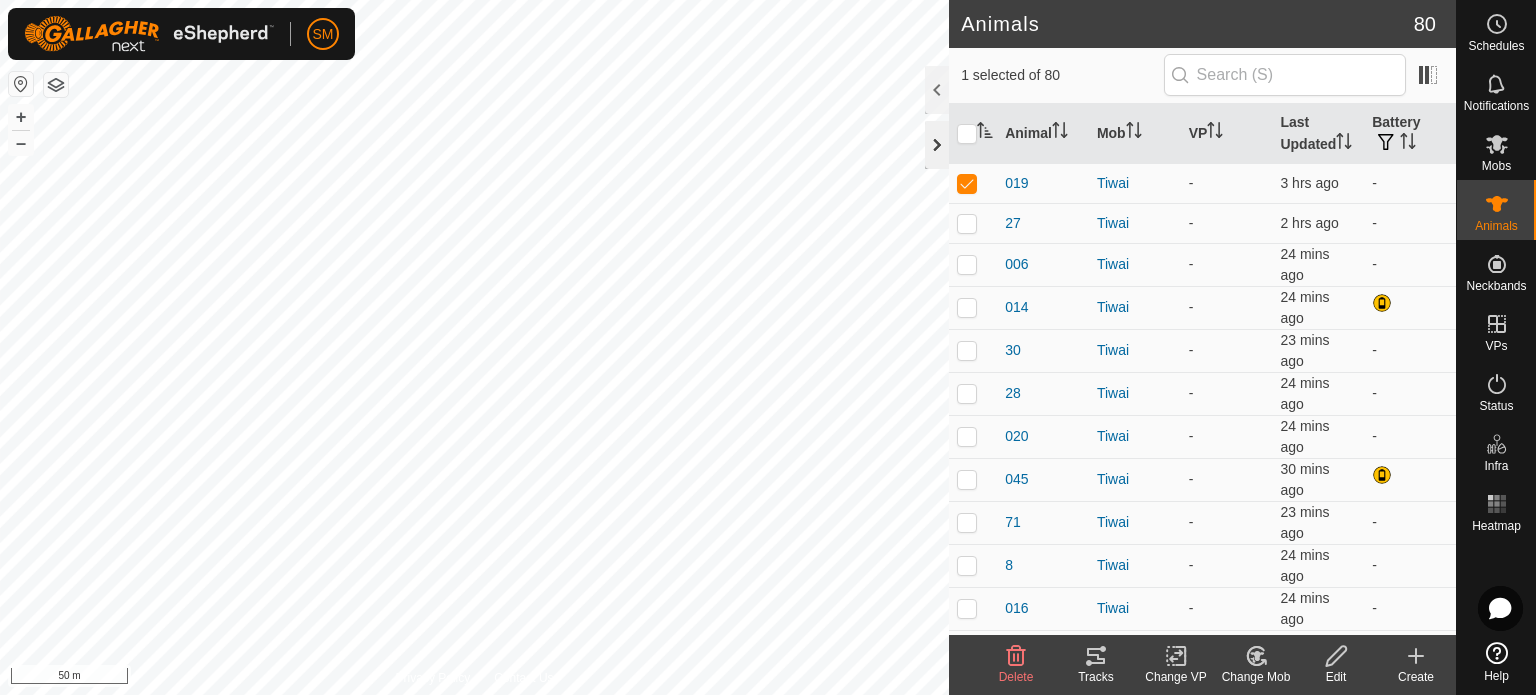 click 